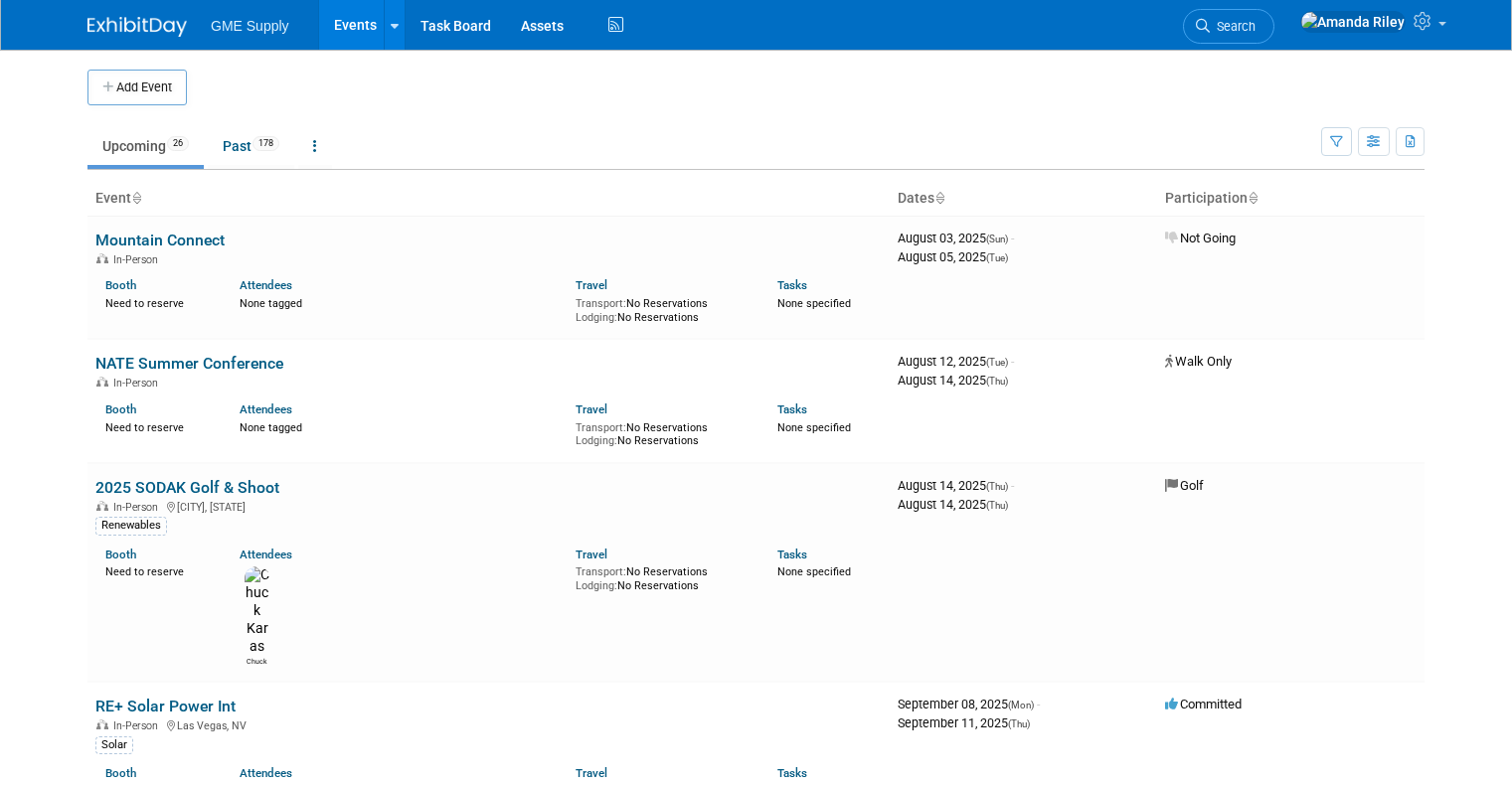 scroll, scrollTop: 0, scrollLeft: 0, axis: both 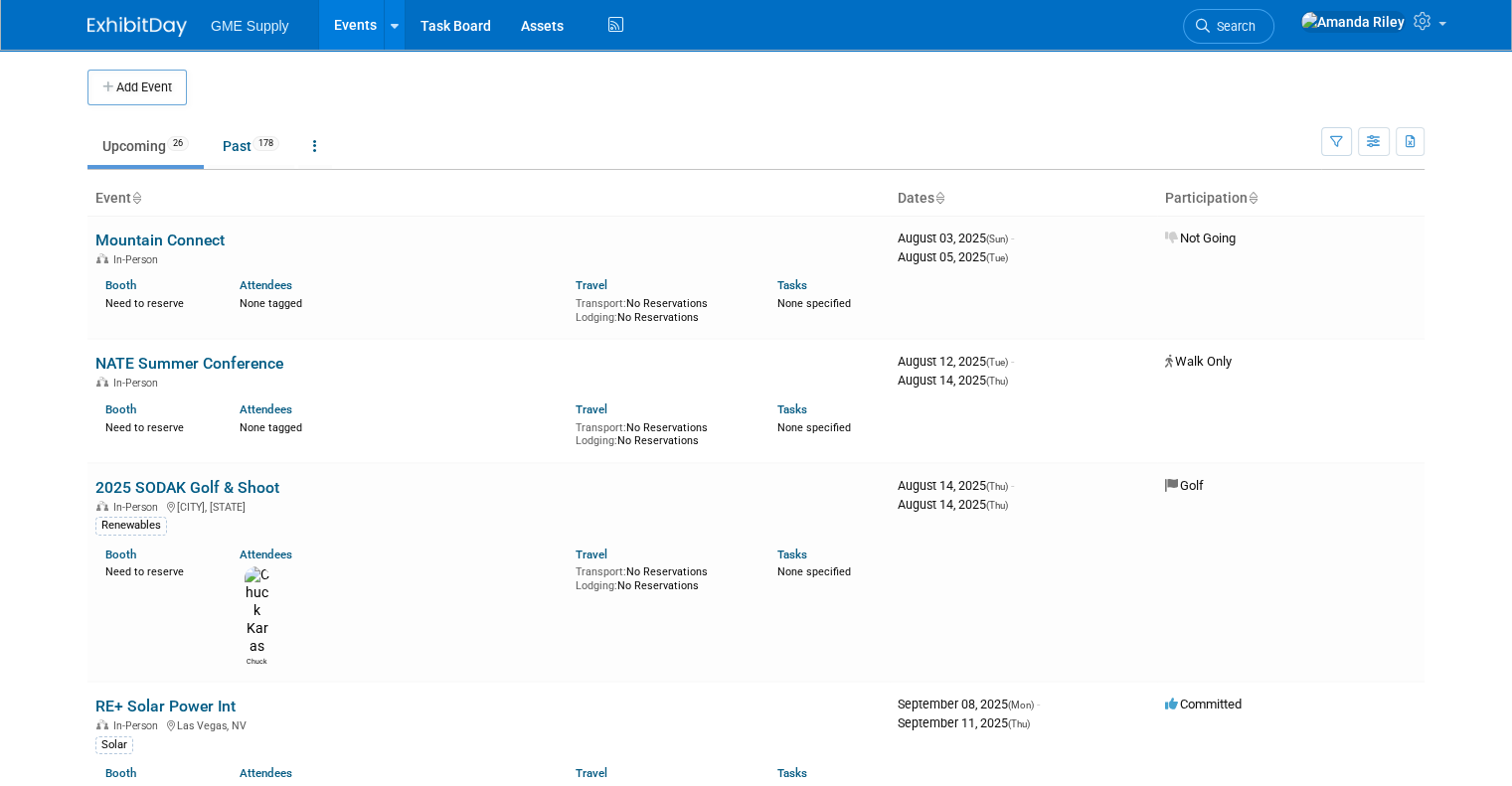 click on "Events" at bounding box center (355, 25) 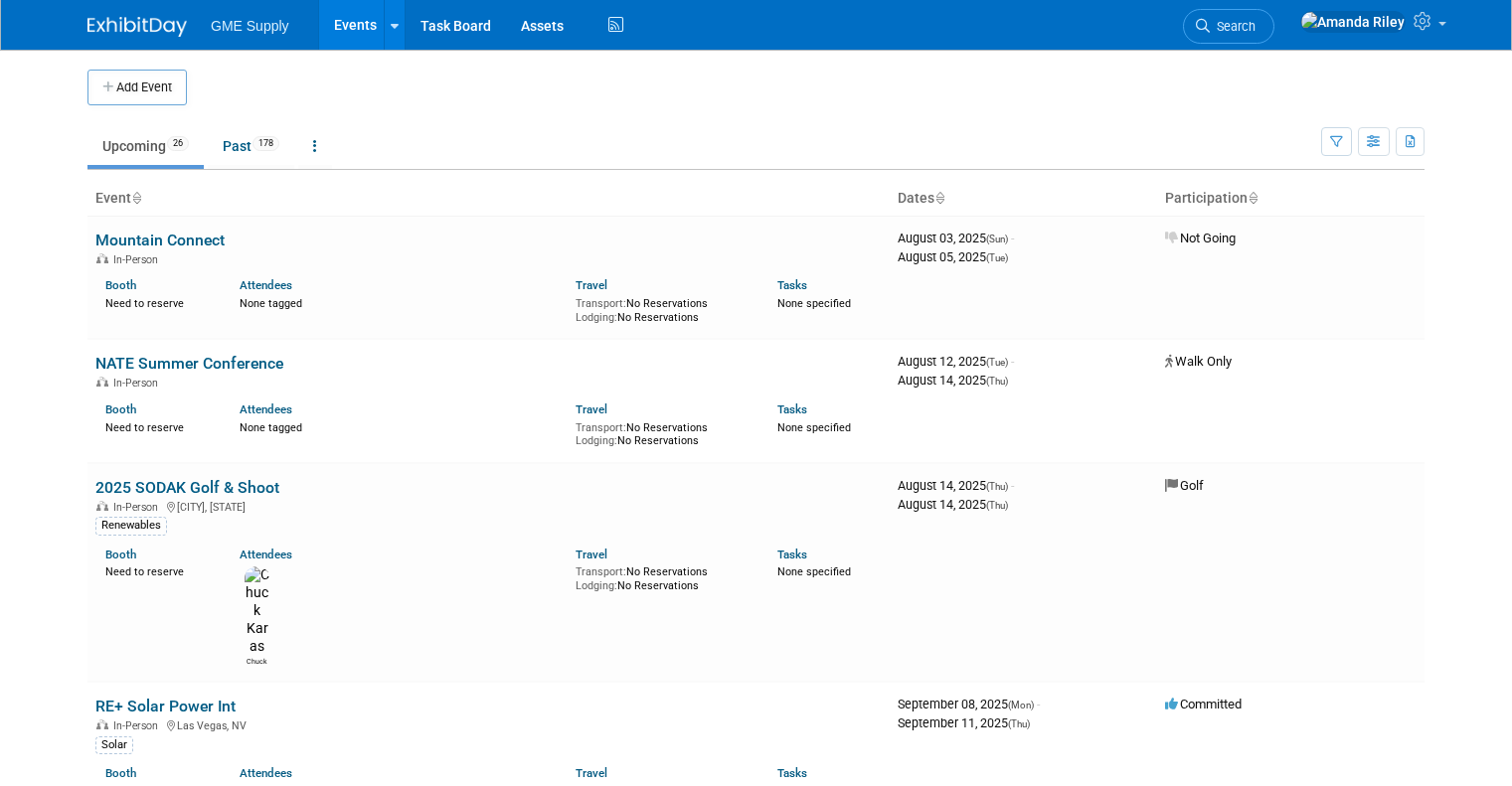 scroll, scrollTop: 0, scrollLeft: 0, axis: both 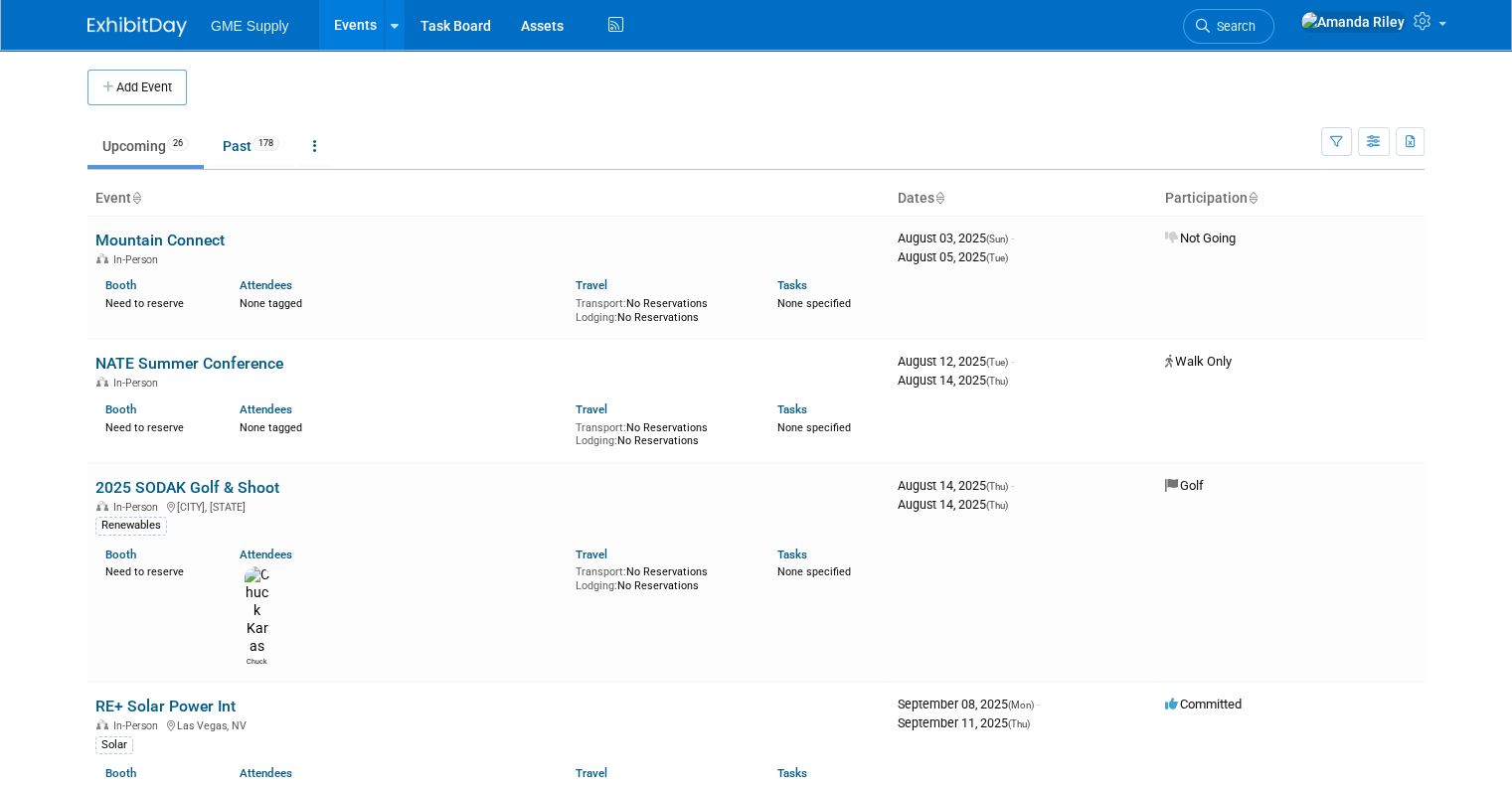 click on "Events" at bounding box center (355, 25) 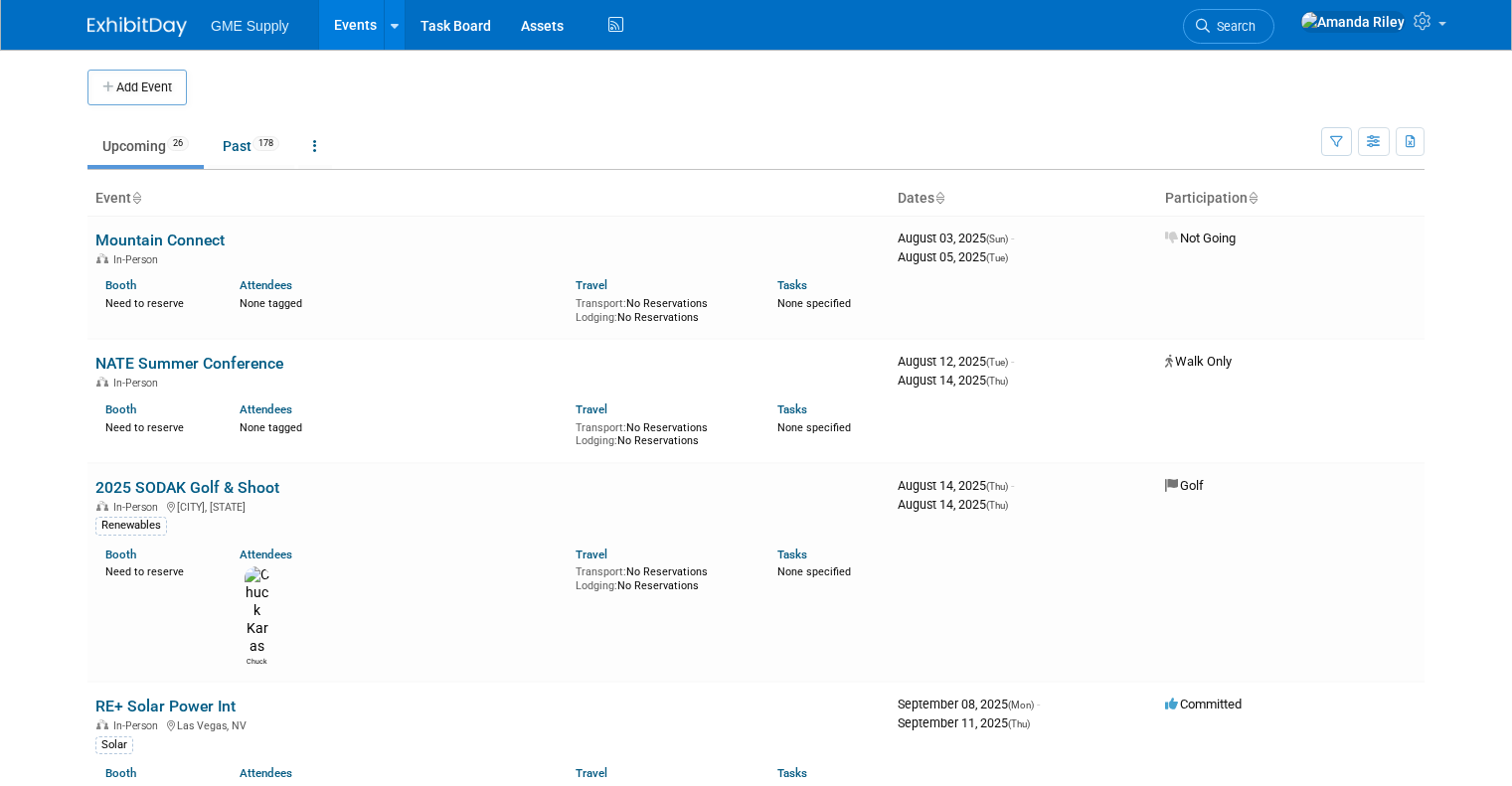 scroll, scrollTop: 0, scrollLeft: 0, axis: both 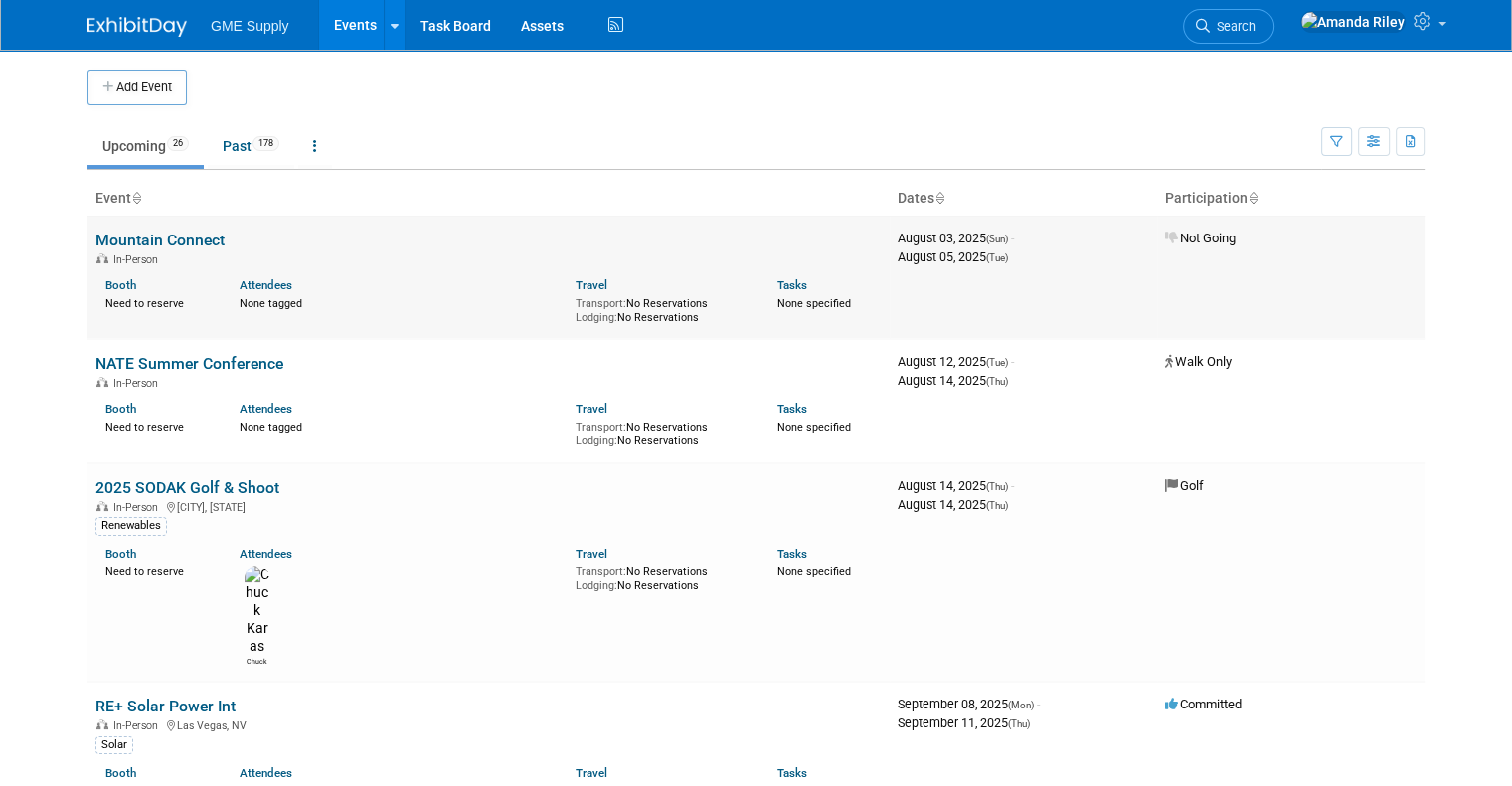 click on "Mountain Connect" at bounding box center (160, 239) 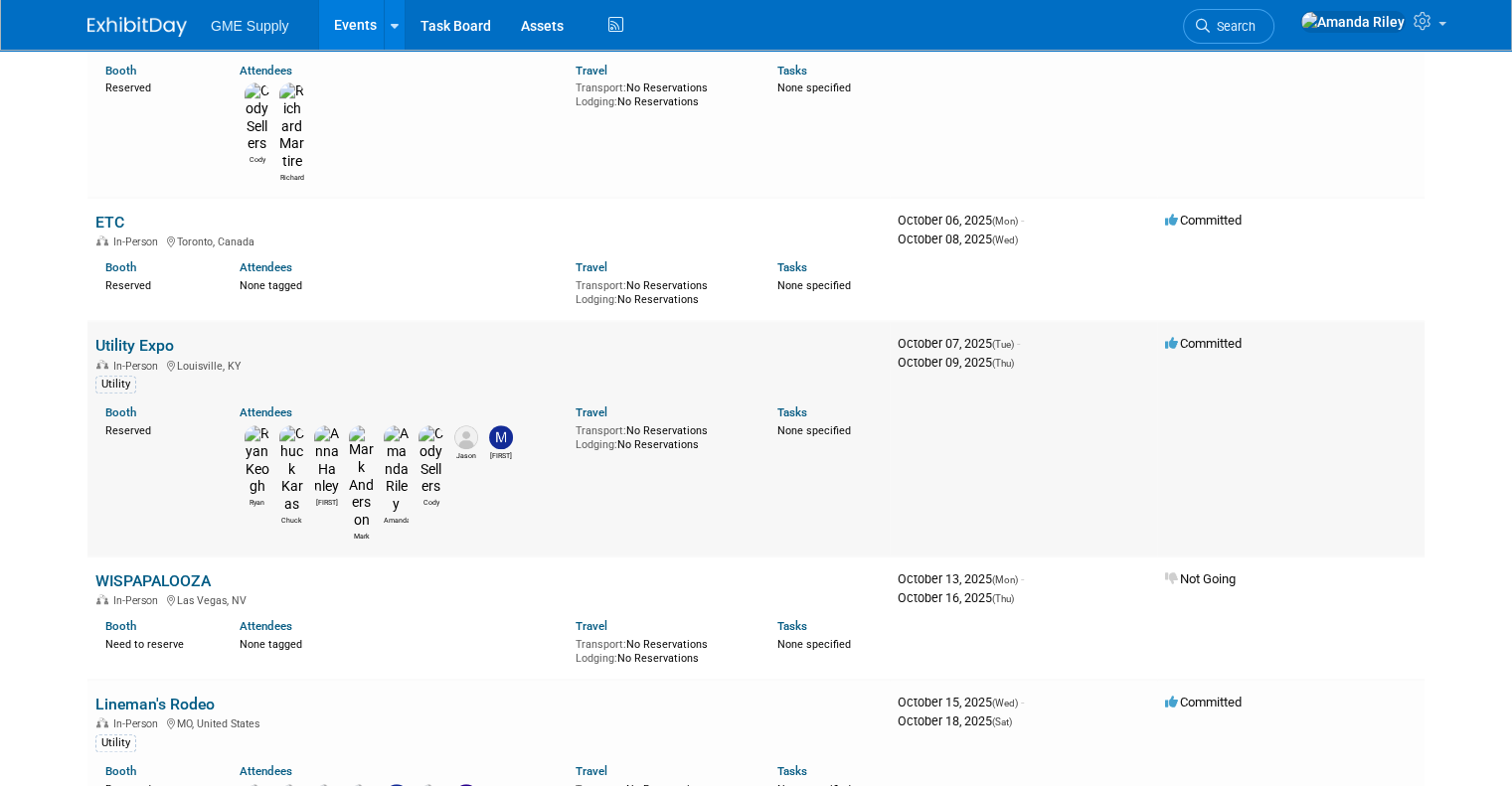 scroll, scrollTop: 1117, scrollLeft: 0, axis: vertical 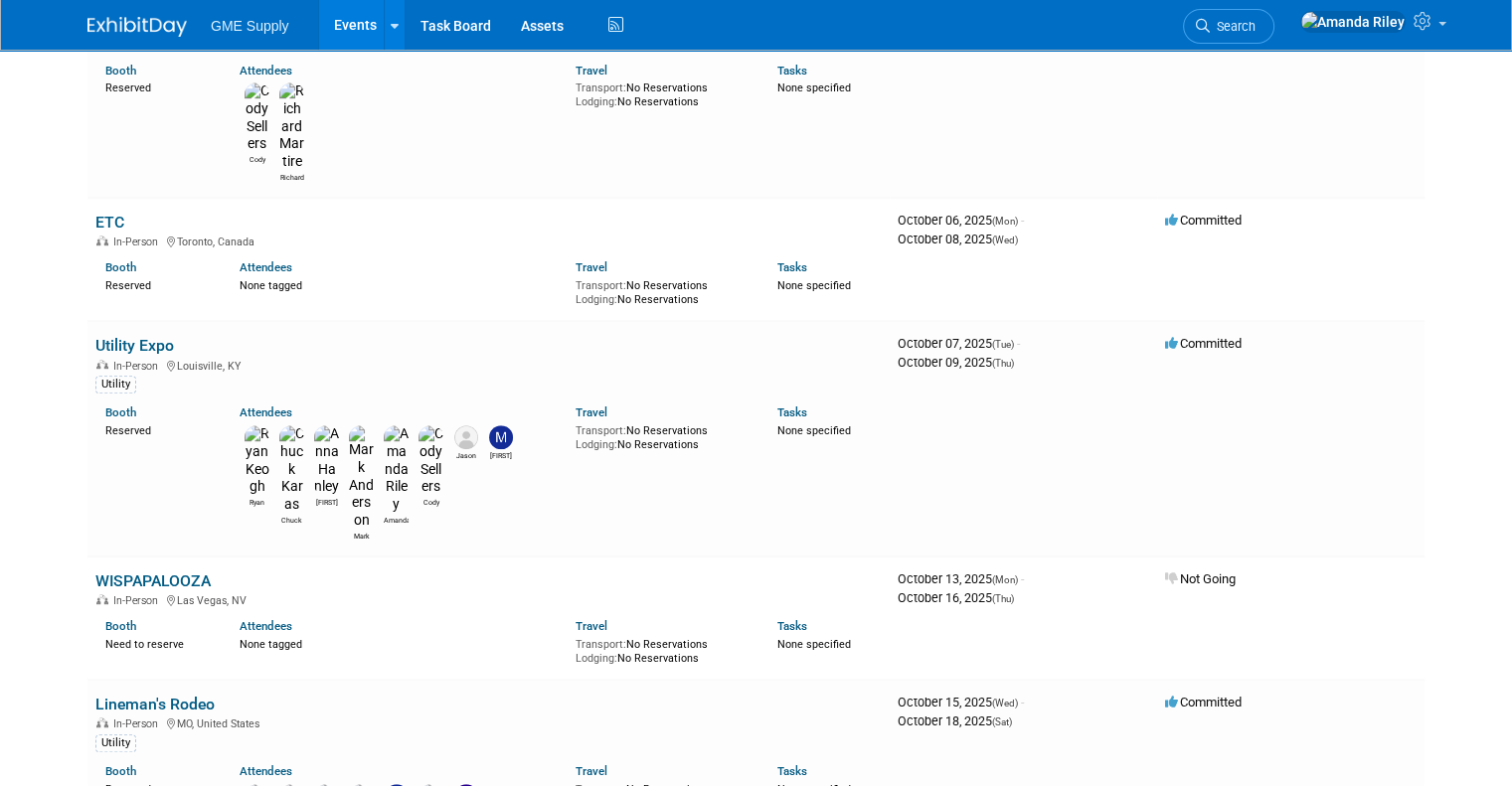 click on "PIP Southwestern" at bounding box center (158, 939) 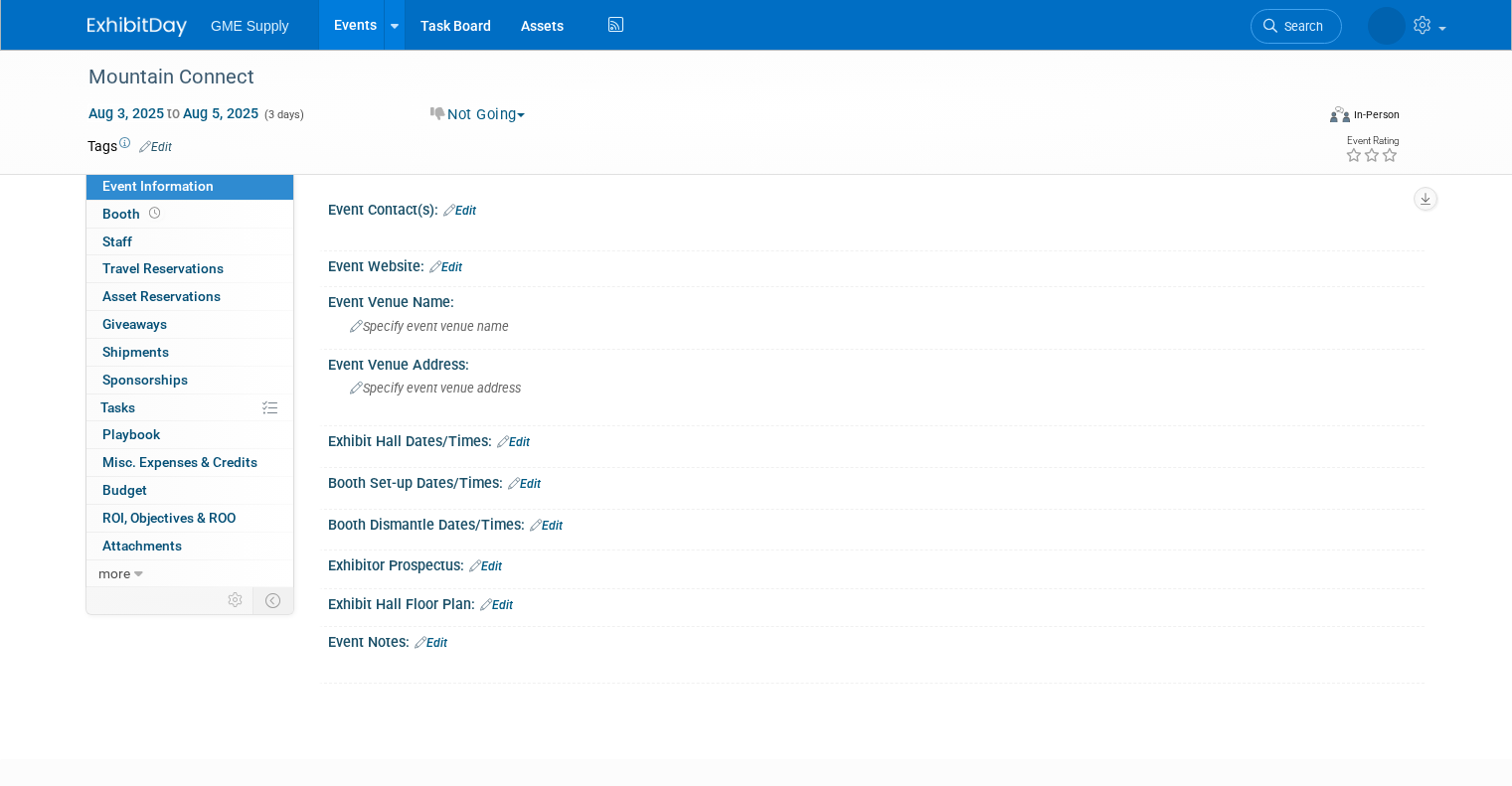 scroll, scrollTop: 0, scrollLeft: 0, axis: both 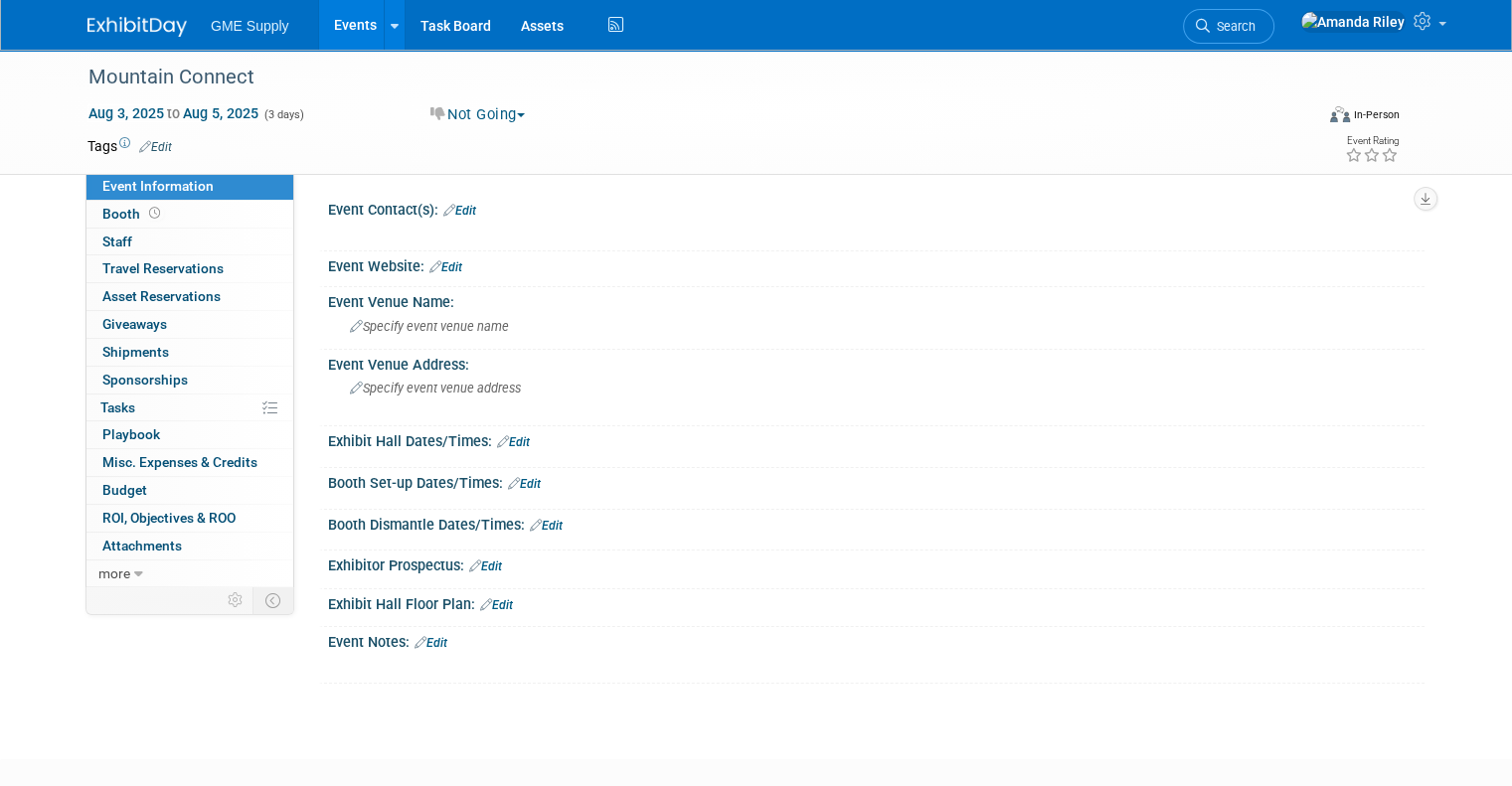 click on "Edit" at bounding box center [155, 147] 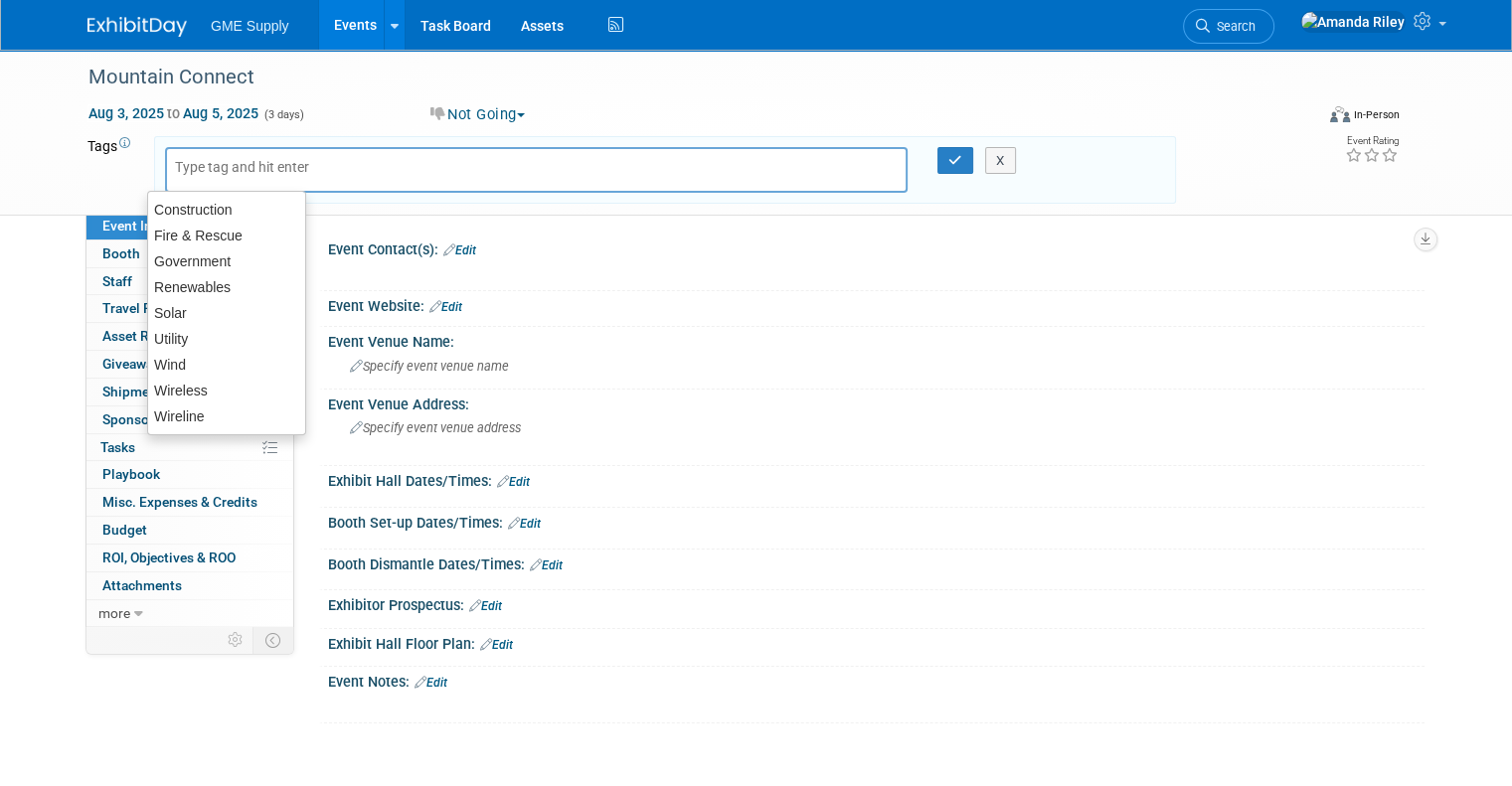 click on "Mountain Connect
Aug 3, 2025  to  Aug 5, 2025
(3 days)
Aug 3, 2025 to Aug 5, 2025
Not Going
Committed
Considering
Not Going
Walk Only
Customer Event
Golf
Virtual
In-Person
Hybrid
<img src="https://www.exhibitday.com/Images/Format-Virtual.png" style="width: 22px; height: 18px; margin-top: 2px; margin-bottom: 2px; margin-left: 2px; filter: Grayscale(70%); opacity: 0.9;" />   Virtual
<img src="https://www.exhibitday.com/Images/Format-InPerson.png" style="width: 22px; height: 18px; margin-top: 2px; margin-bottom: 2px; margin-left: 2px; filter: Grayscale(70%); opacity: 0.9;" />   In-Person
<img src="https://www.exhibitday.com/Images/Format-Hybrid.png" style="width: 22px; height: 18px; margin-top: 2px; margin-bottom: 2px; margin-left: 2px; filter: Grayscale(70%); opacity: 0.9;" />   Hybrid
Tags
Edit
X" at bounding box center [756, 132] 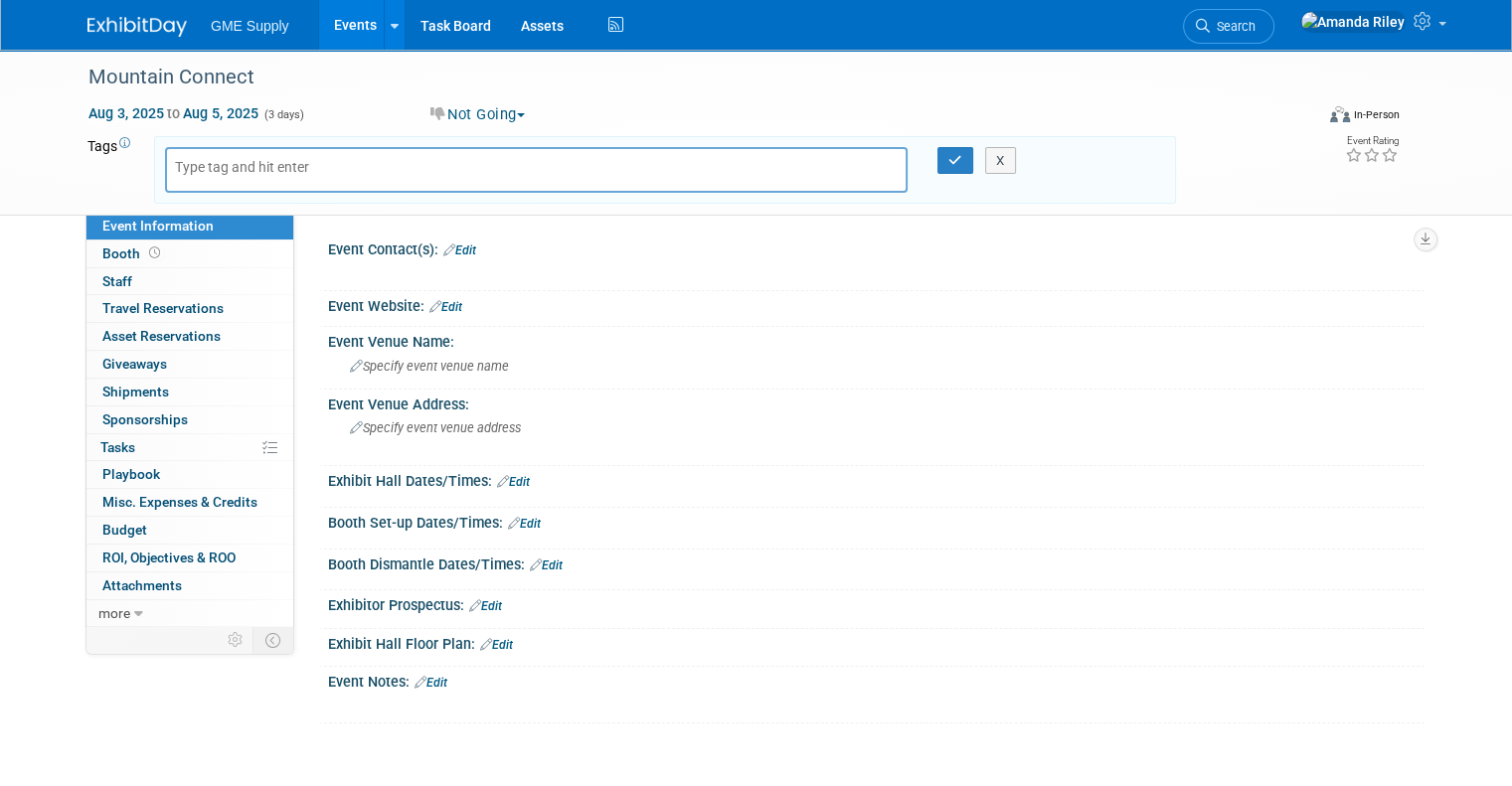click on "Not Going" at bounding box center (478, 114) 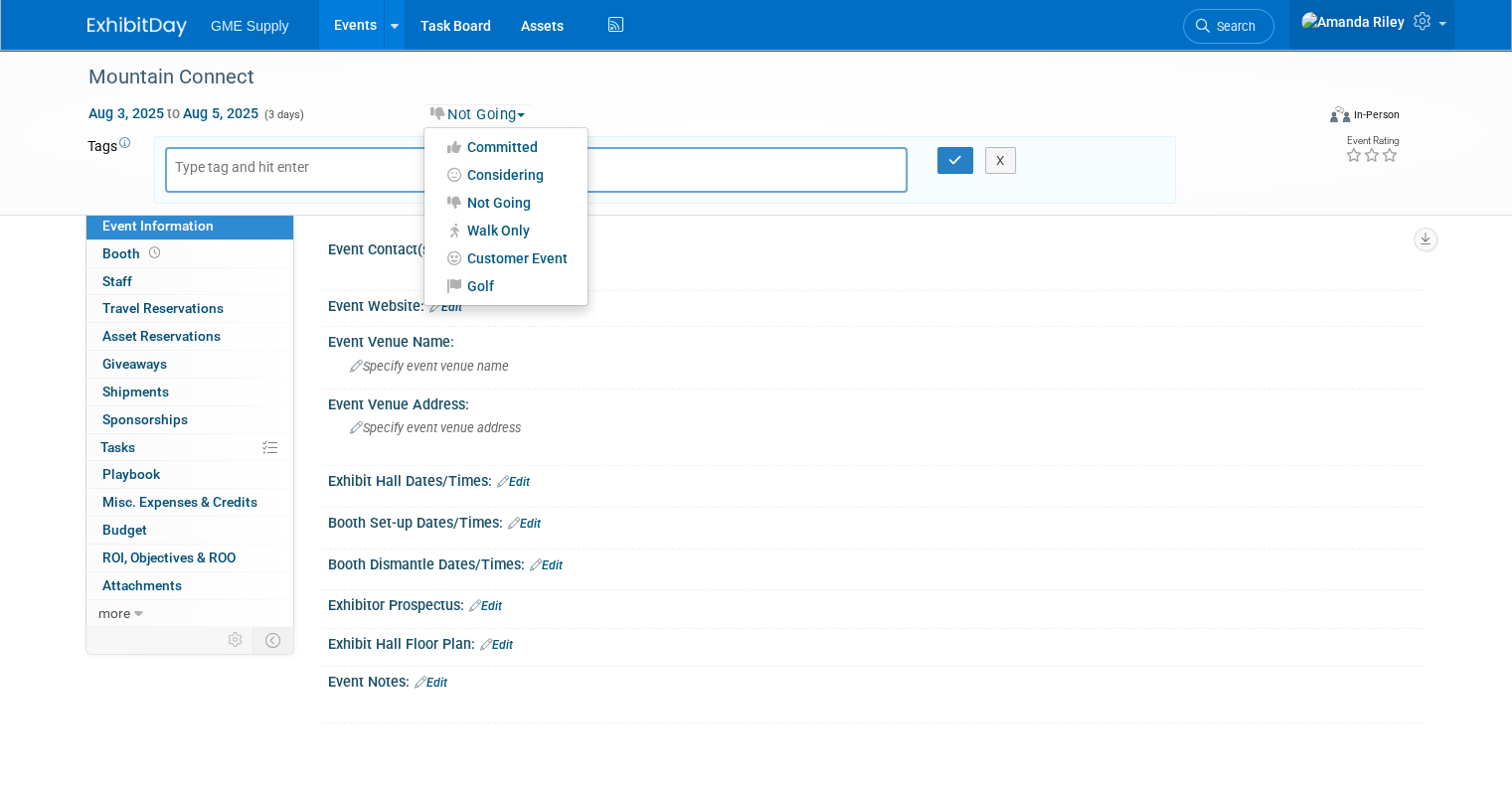 click at bounding box center (1372, 25) 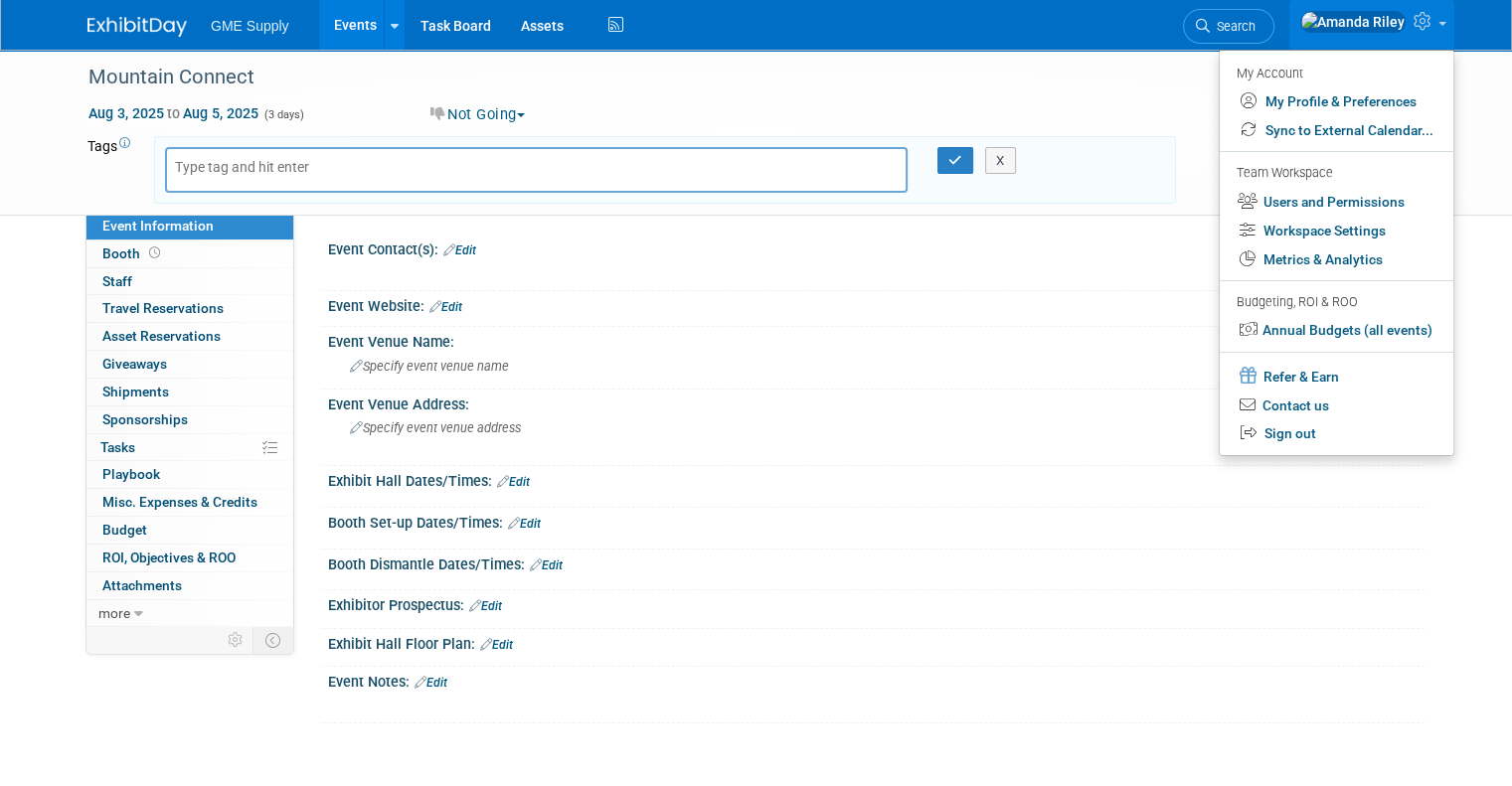click on "Tags
Edit" at bounding box center (111, 170) 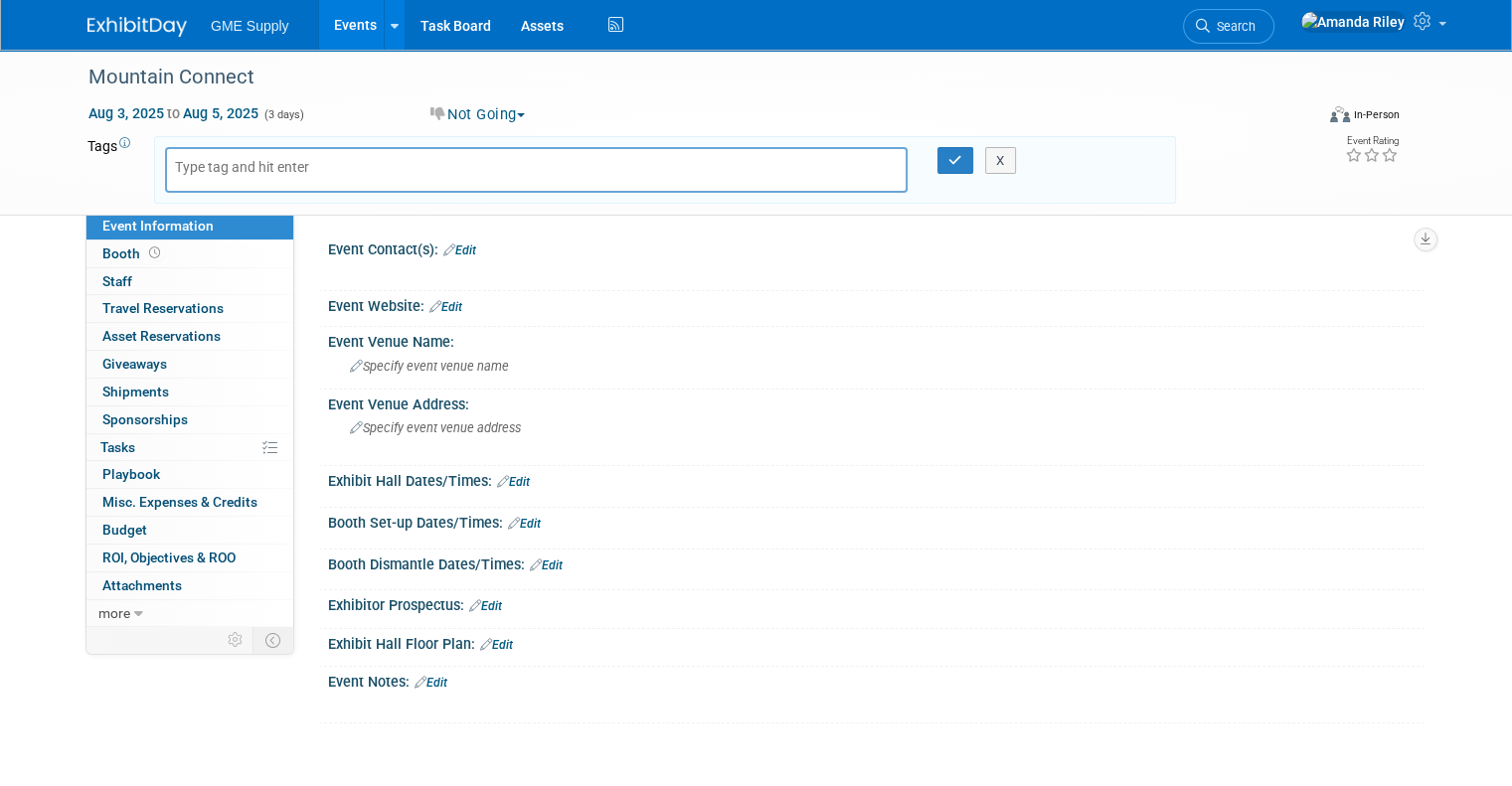 click on "Aug 3, 2025  to  Aug 5, 2025
(3 days)
Aug 3, 2025 to Aug 5, 2025
Not Going
Committed
Considering
Not Going
Walk Only
Customer Event
Golf
Virtual
In-Person
Hybrid
<img src="https://www.exhibitday.com/Images/Format-Virtual.png" style="width: 22px; height: 18px; margin-top: 2px; margin-bottom: 2px; margin-left: 2px; filter: Grayscale(70%); opacity: 0.9;" />   Virtual
<img src="https://www.exhibitday.com/Images/Format-InPerson.png" style="width: 22px; height: 18px; margin-top: 2px; margin-bottom: 2px; margin-left: 2px; filter: Grayscale(70%); opacity: 0.9;" />   In-Person
<img src="https://www.exhibitday.com/Images/Format-Hybrid.png" style="width: 22px; height: 18px; margin-top: 2px; margin-bottom: 2px; margin-left: 2px; filter: Grayscale(70%); opacity: 0.9;" />   Hybrid" at bounding box center (744, 118) 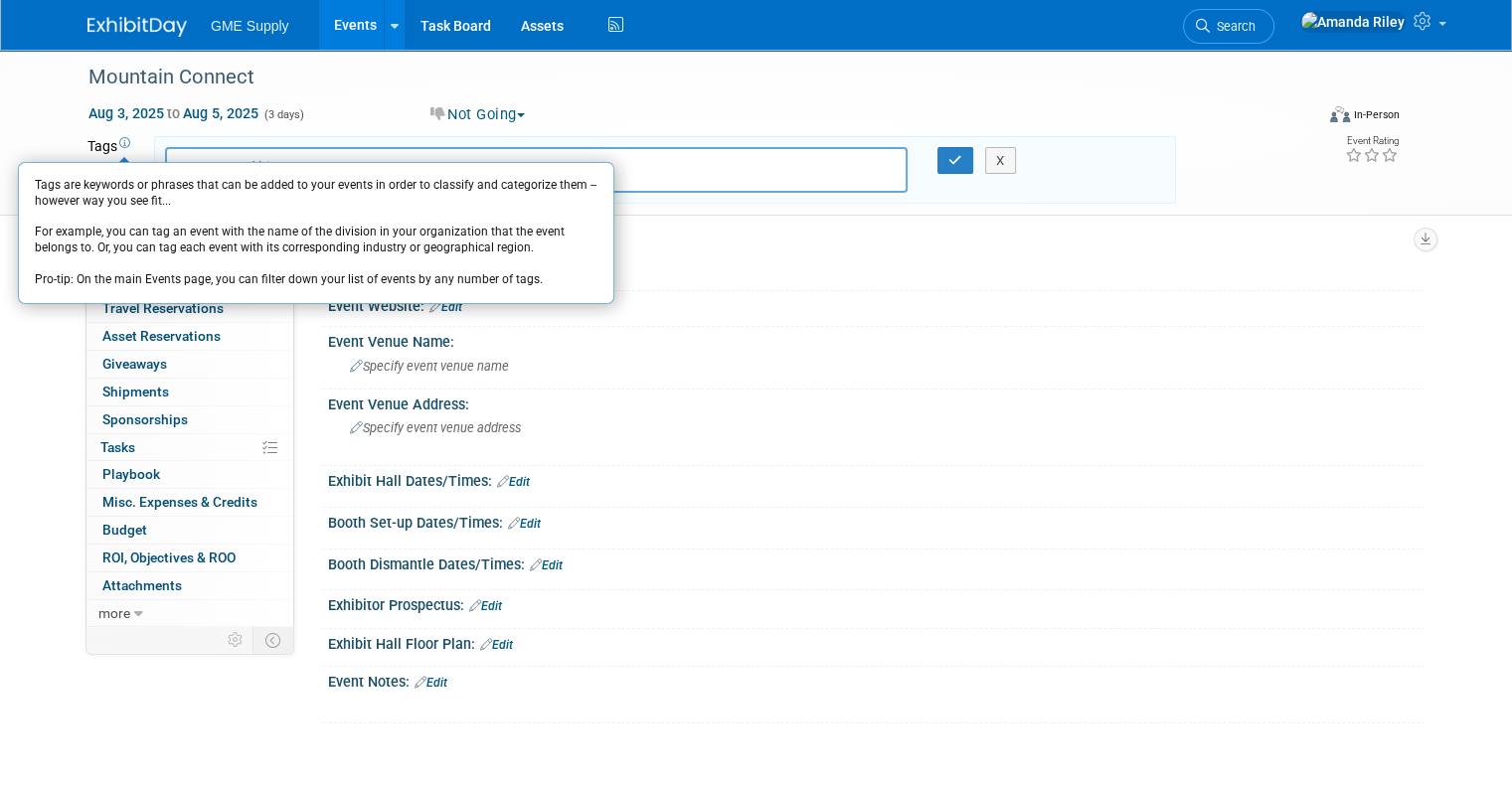 click at bounding box center [124, 143] 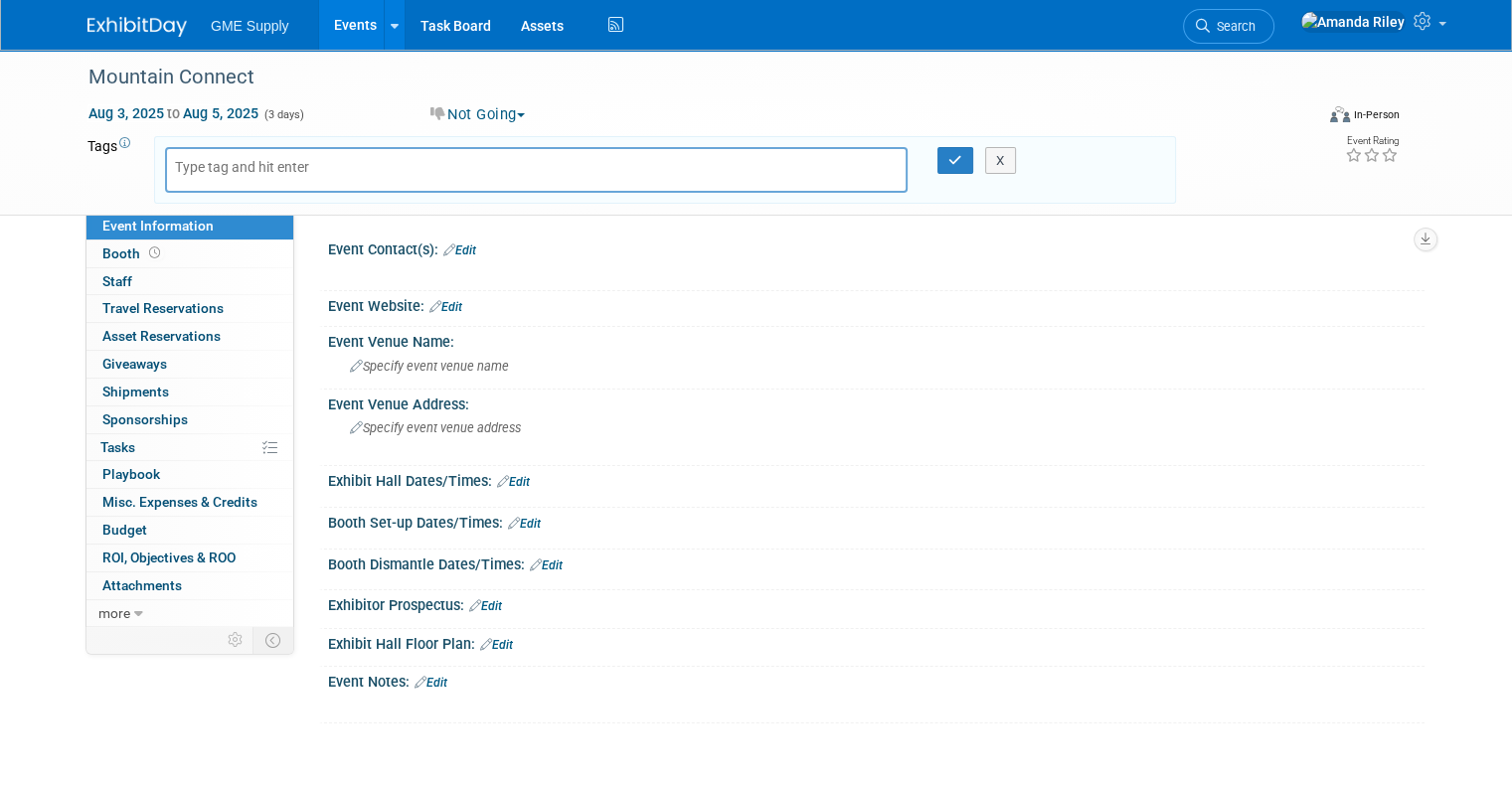 click on "Tags
Edit" at bounding box center (111, 170) 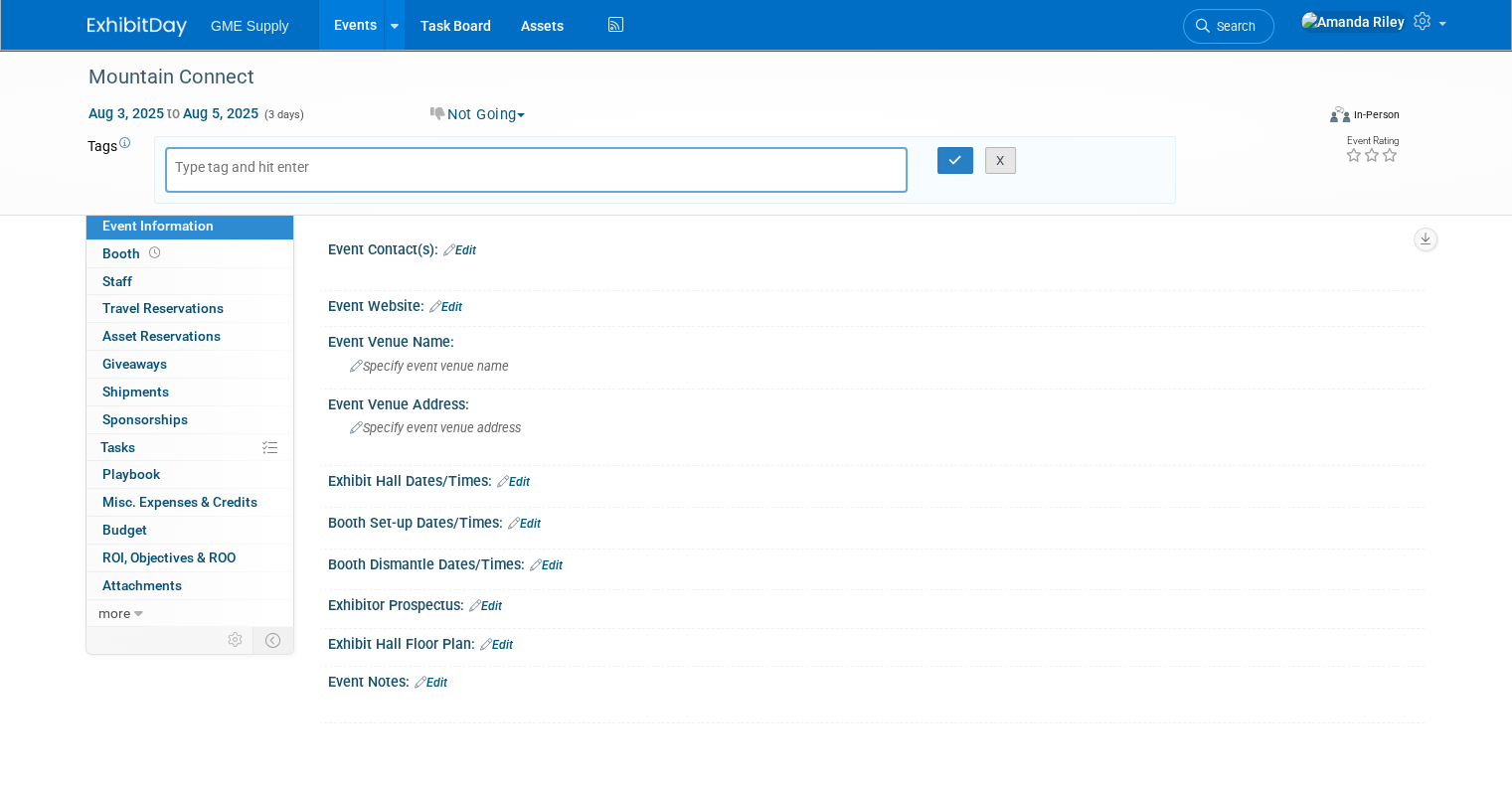 click on "X" at bounding box center (1000, 161) 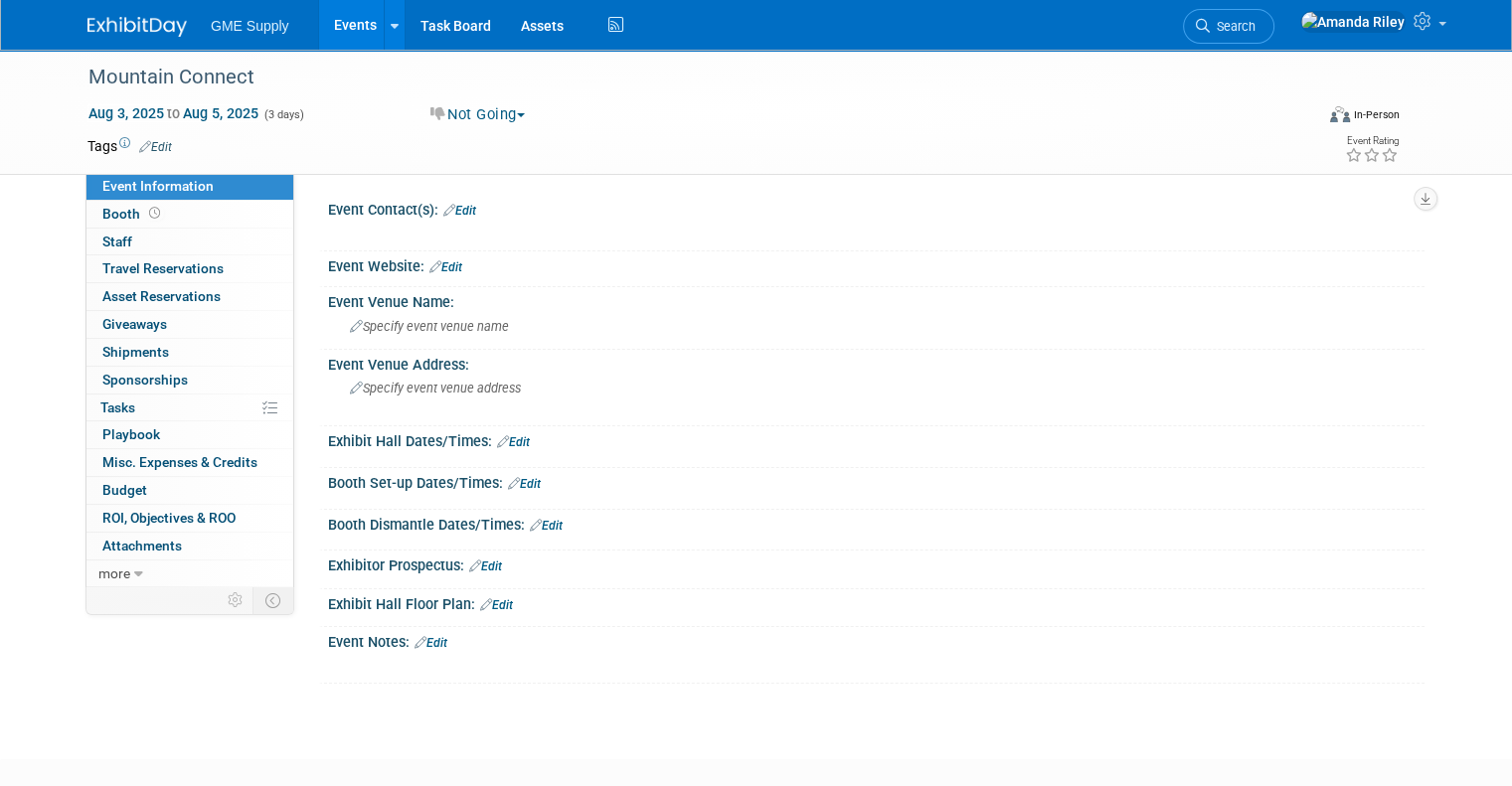 click on "Edit" at bounding box center [155, 147] 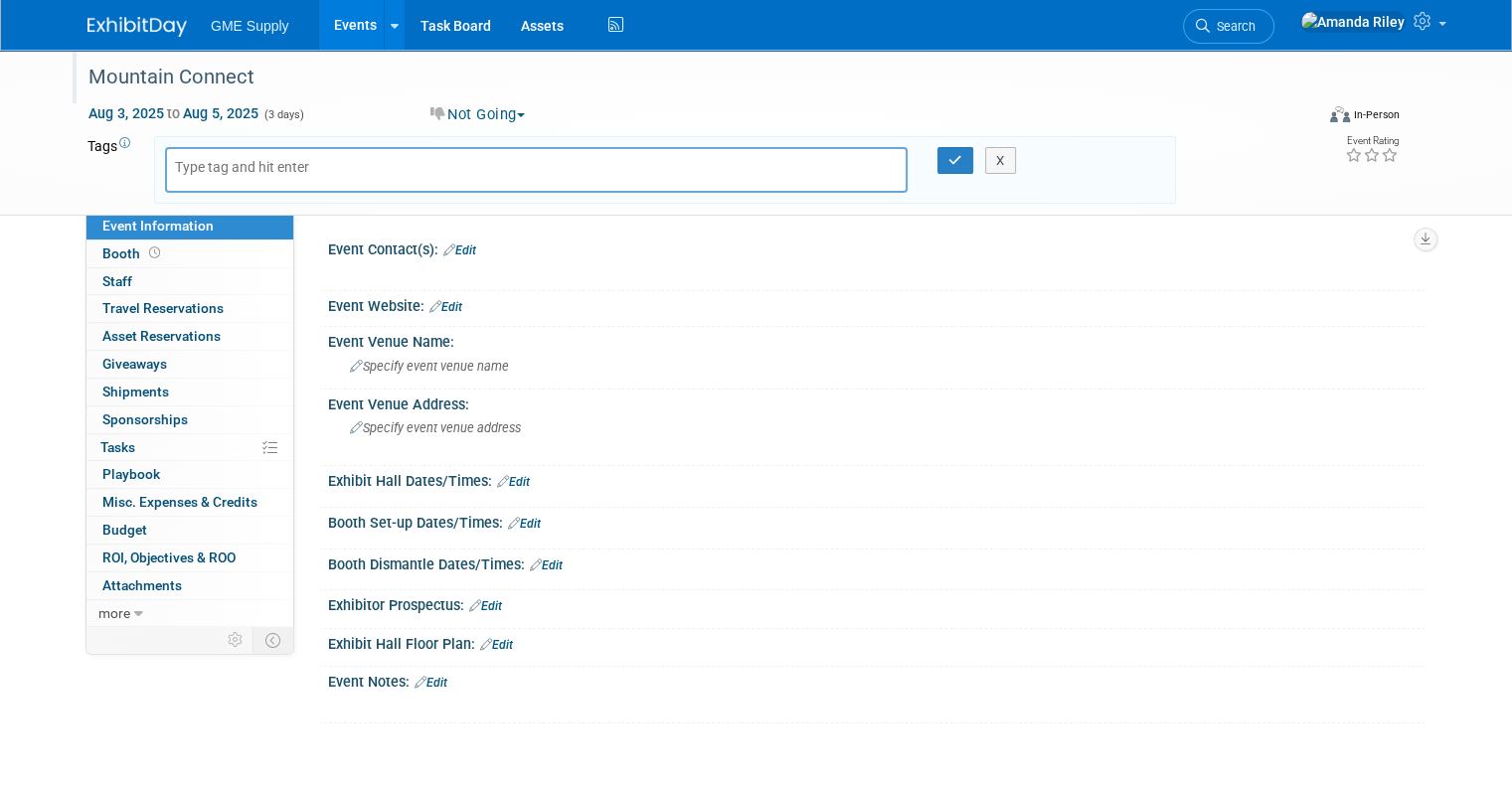 click on "Mountain Connect" at bounding box center (685, 78) 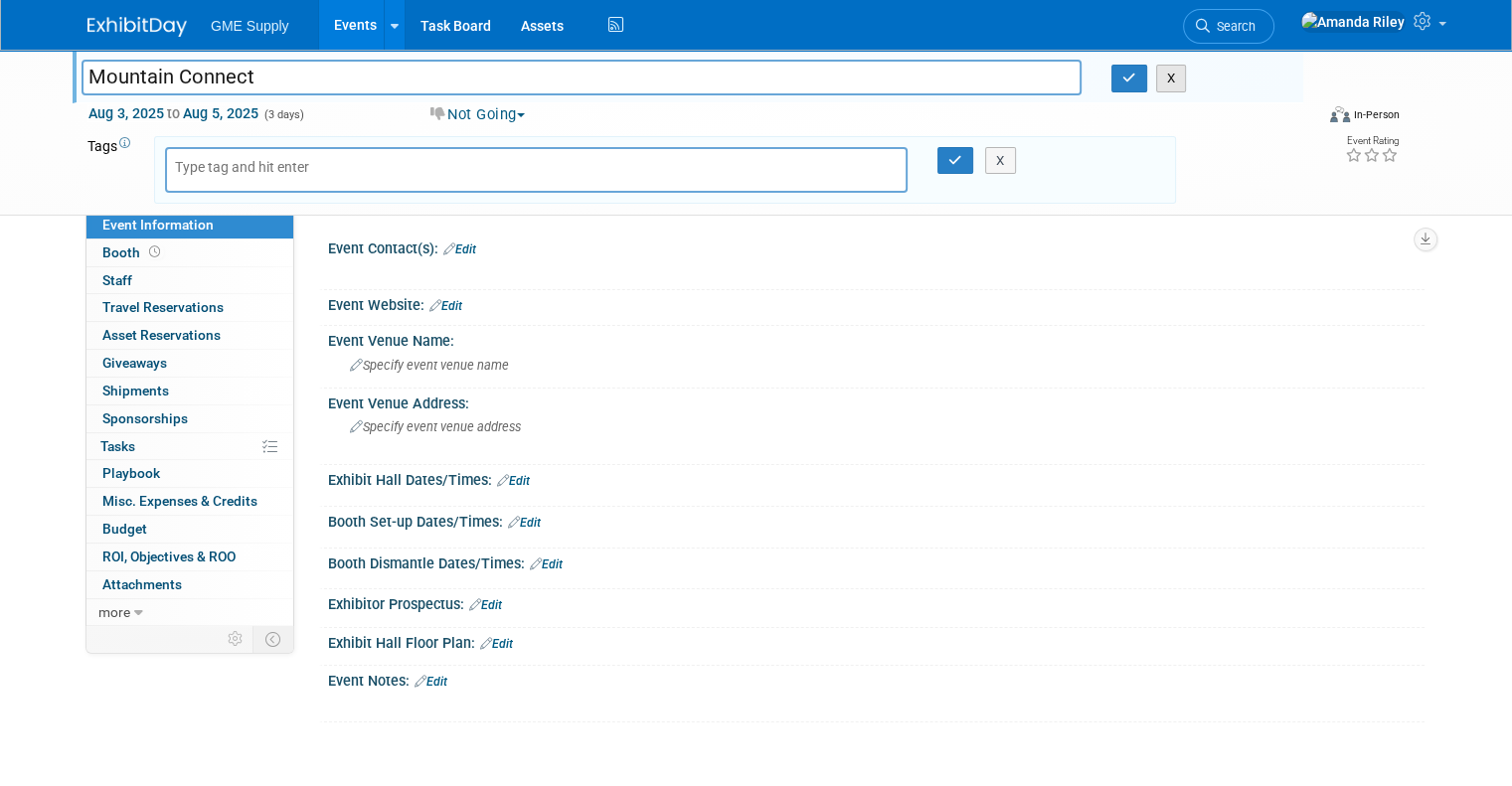 click on "X" at bounding box center [1171, 79] 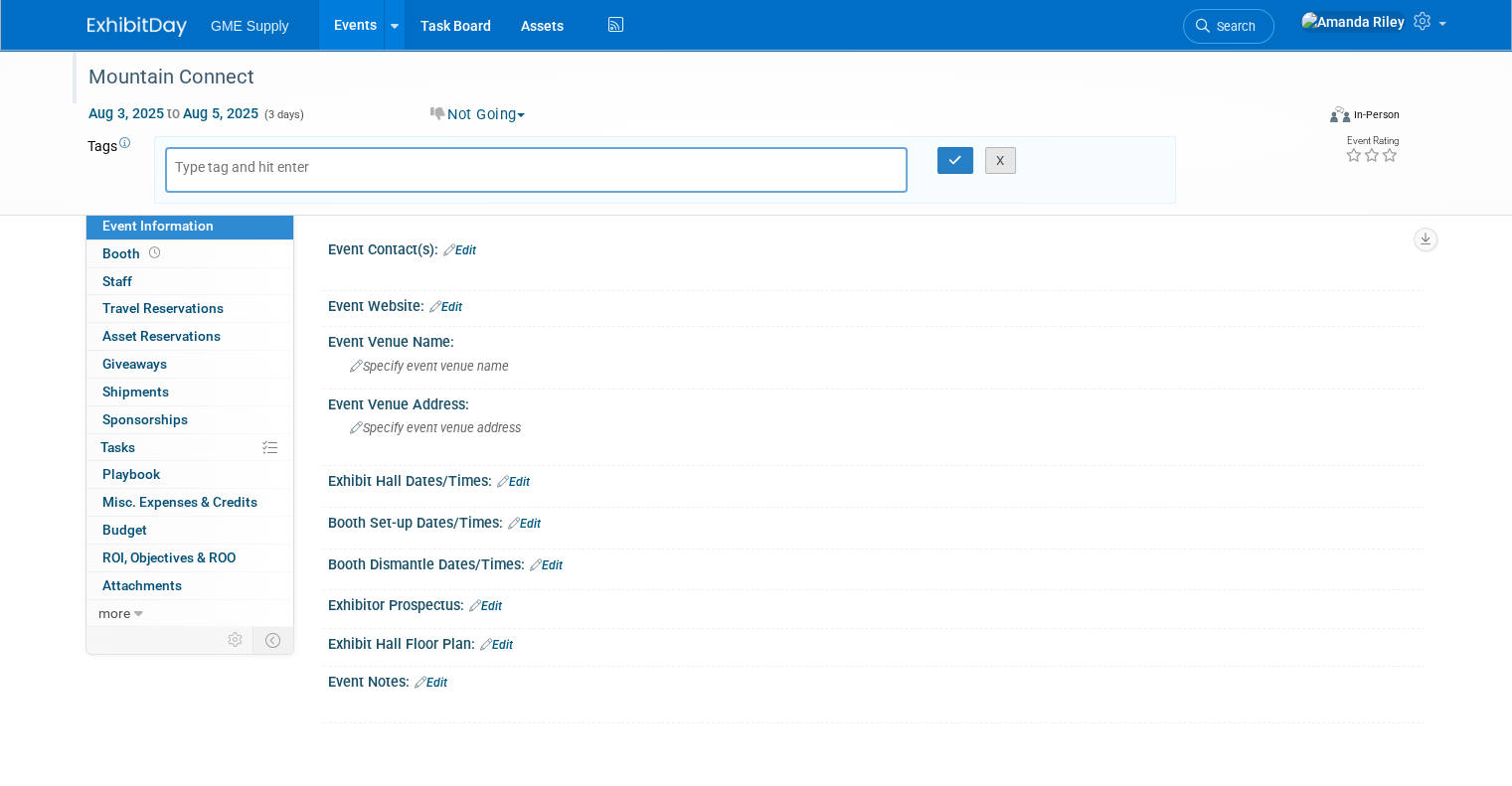 click on "X" at bounding box center [1000, 161] 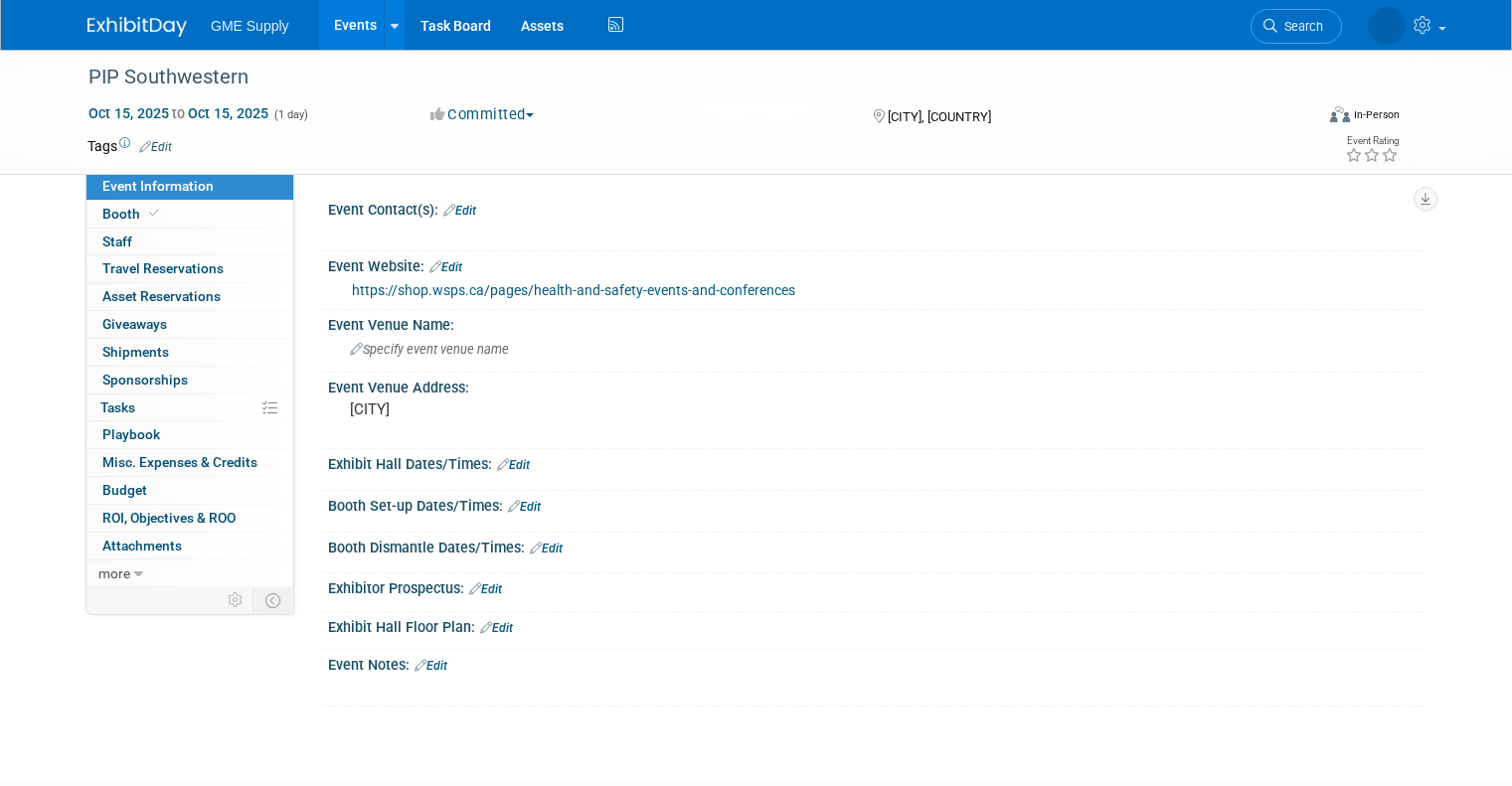 scroll, scrollTop: 0, scrollLeft: 0, axis: both 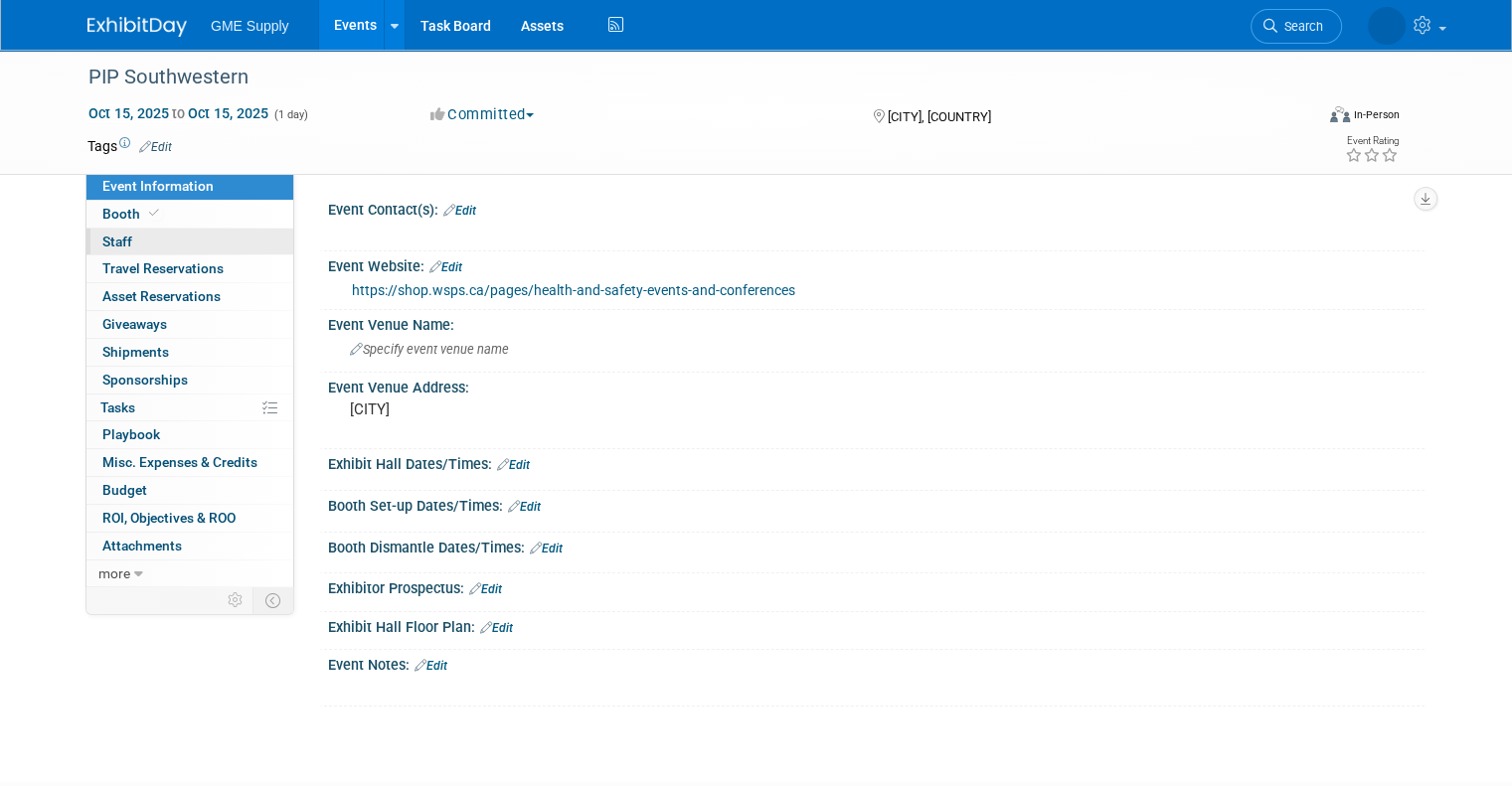 click on "Staff 0" at bounding box center (117, 241) 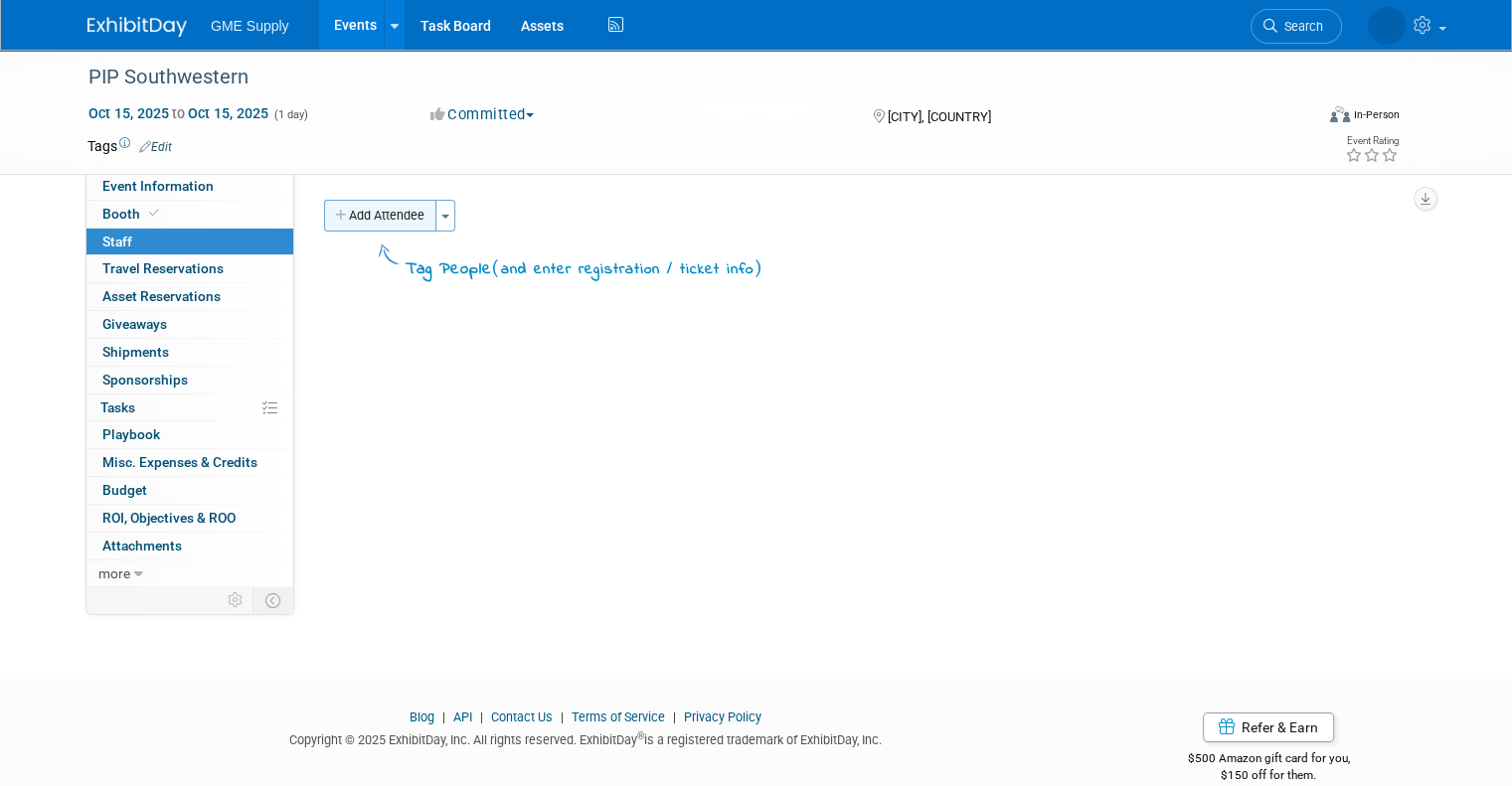 click on "Add Attendee" at bounding box center [380, 216] 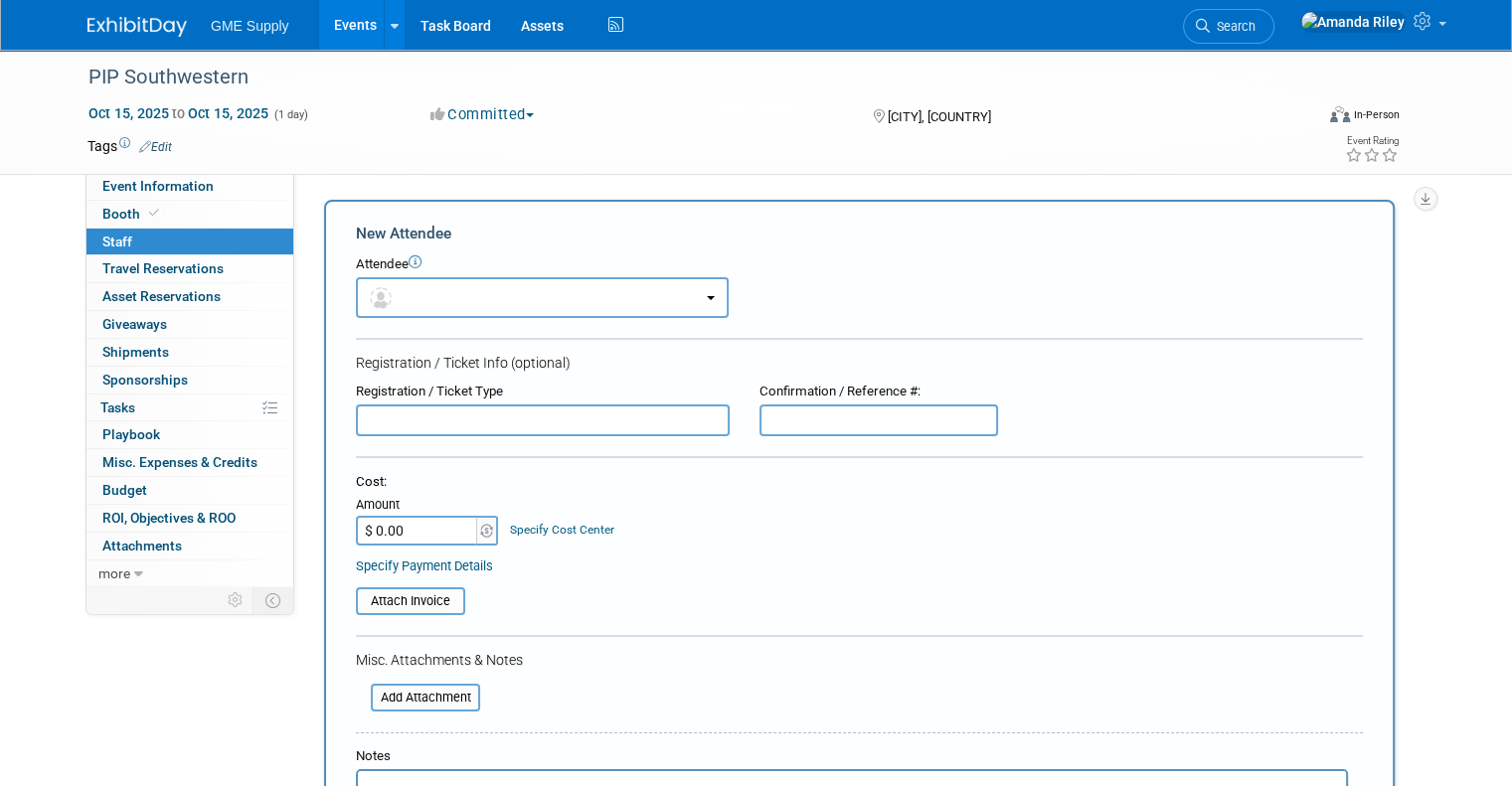 scroll, scrollTop: 0, scrollLeft: 0, axis: both 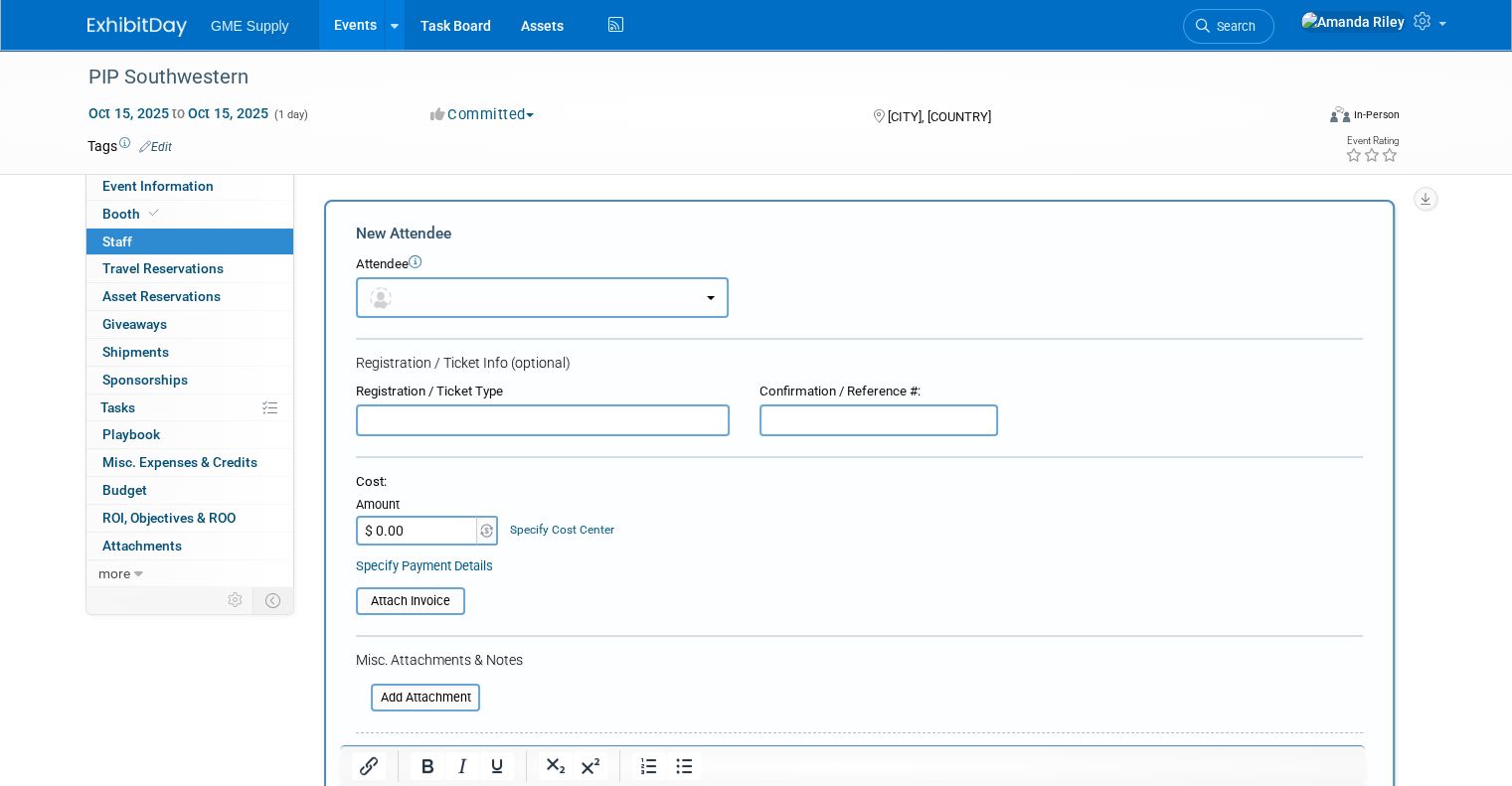 click at bounding box center [542, 297] 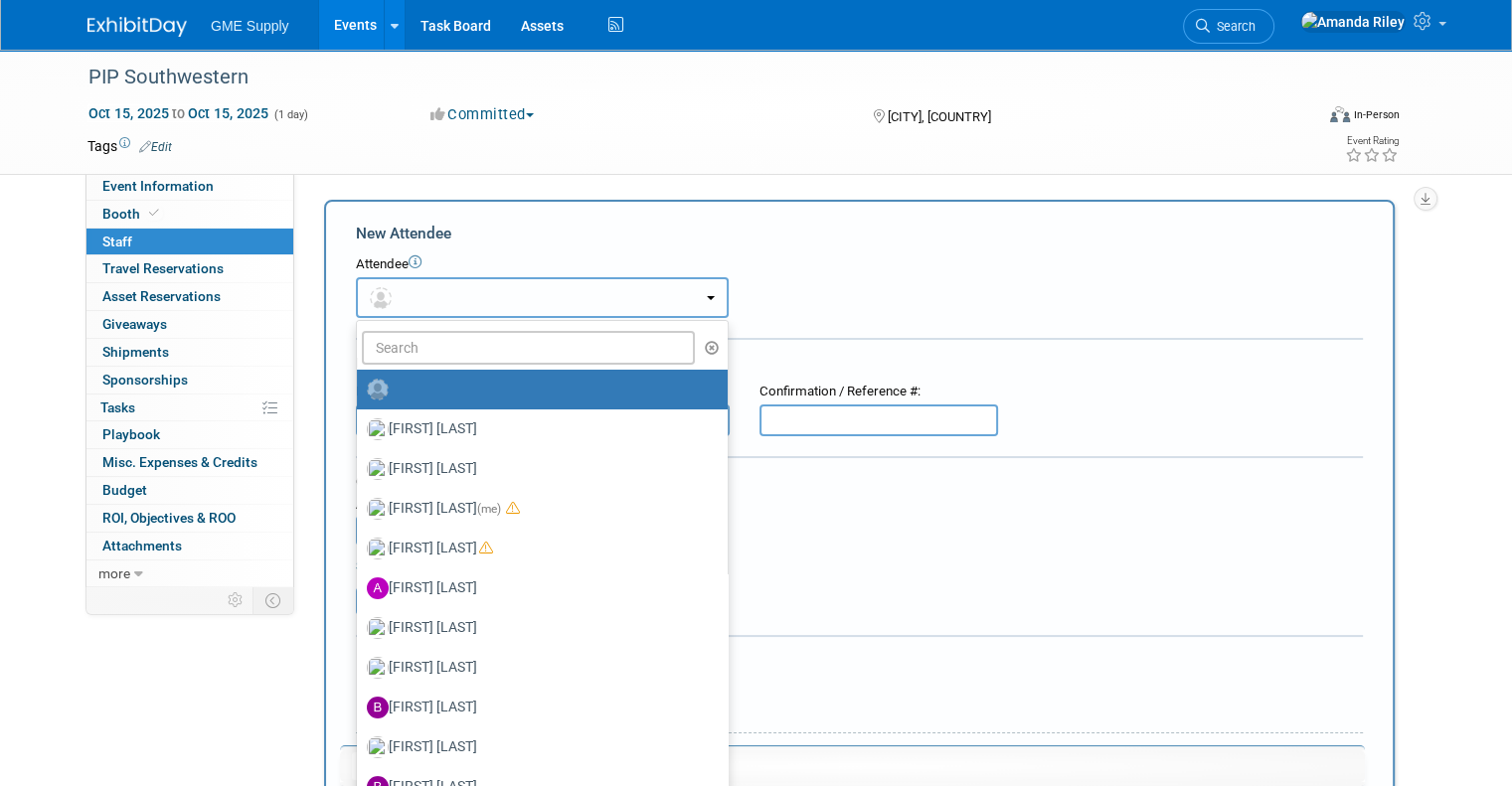 type 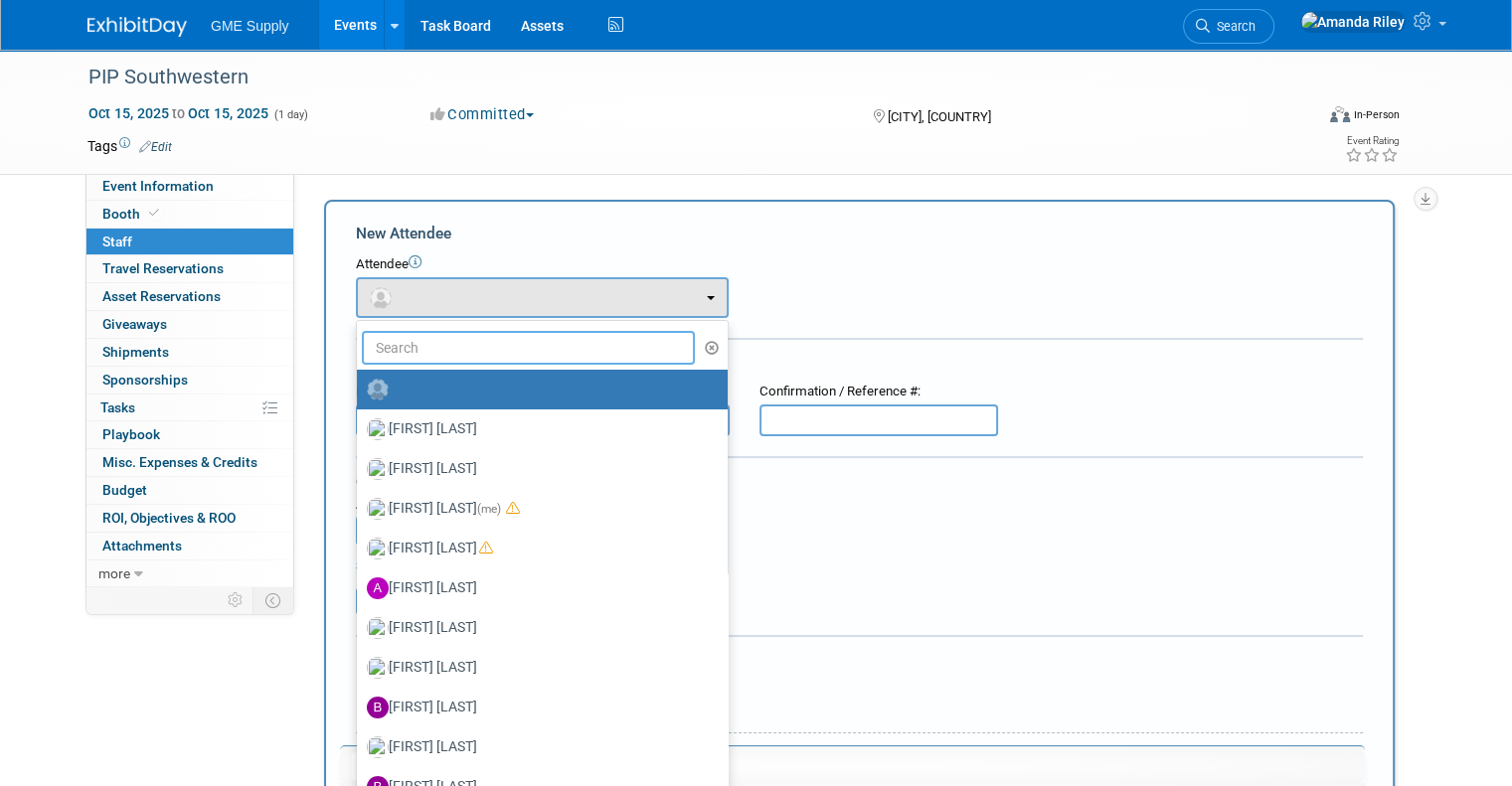 click at bounding box center [528, 348] 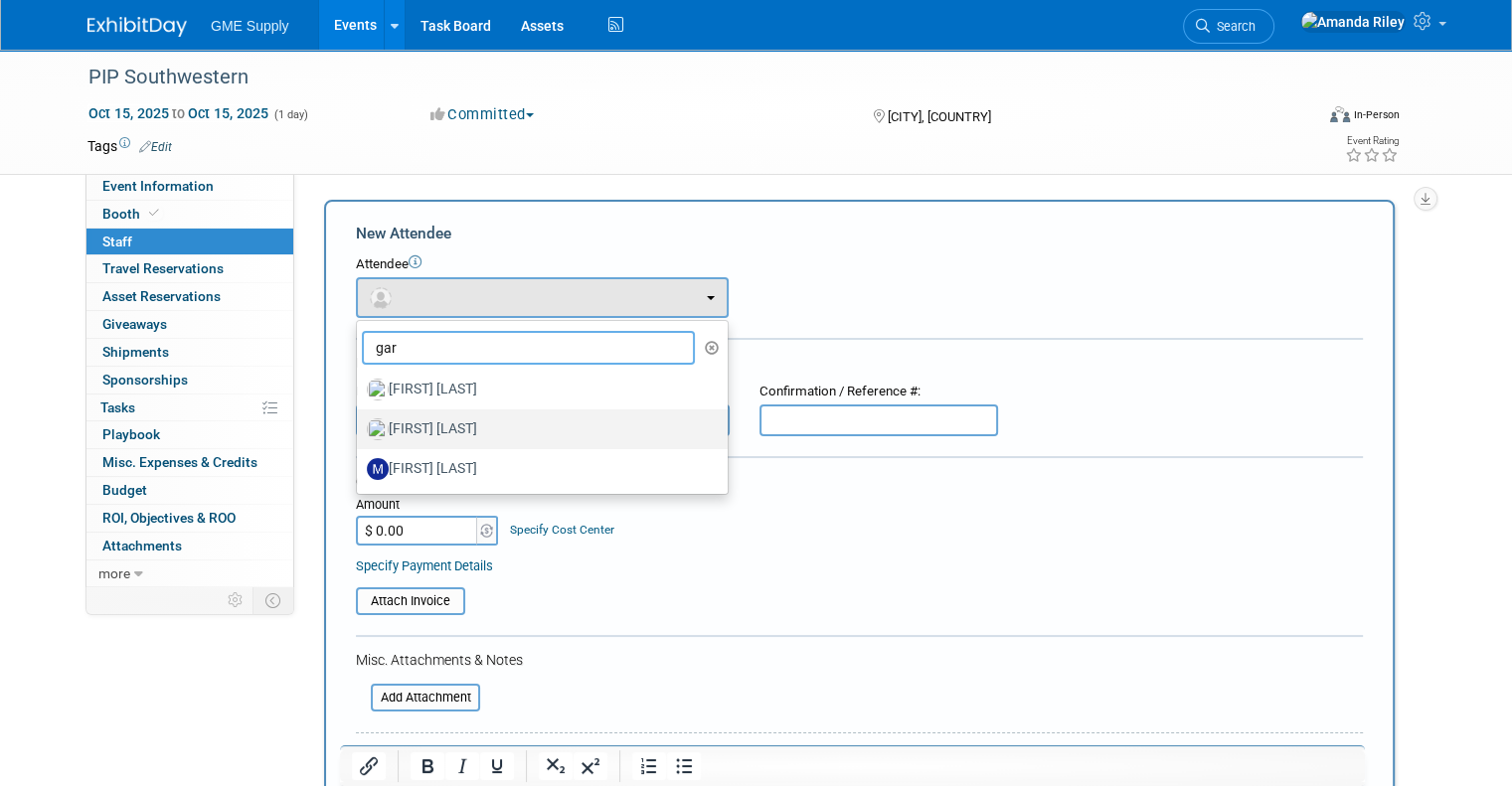 type on "gar" 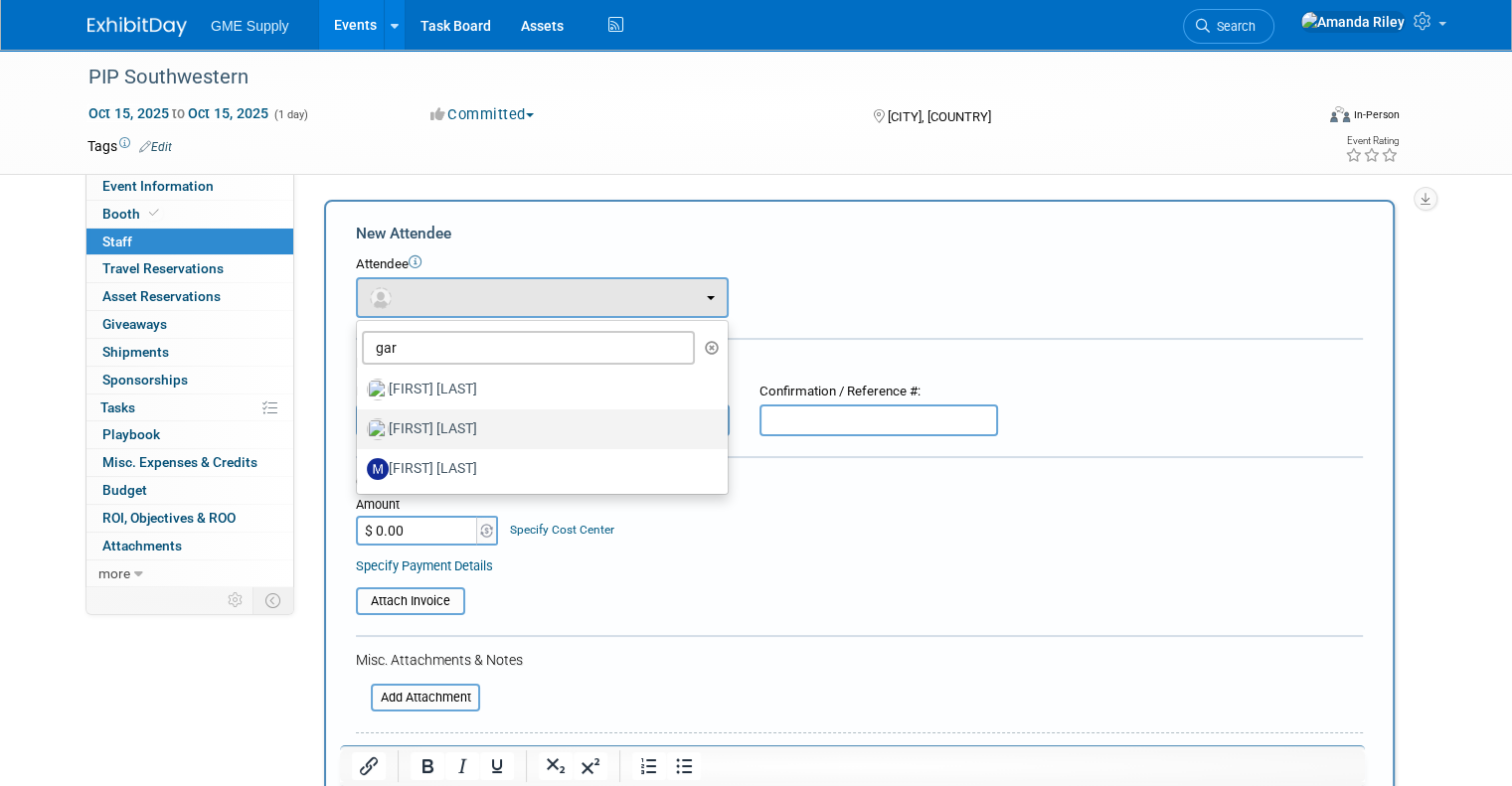 click on "Gary Baker" at bounding box center (537, 429) 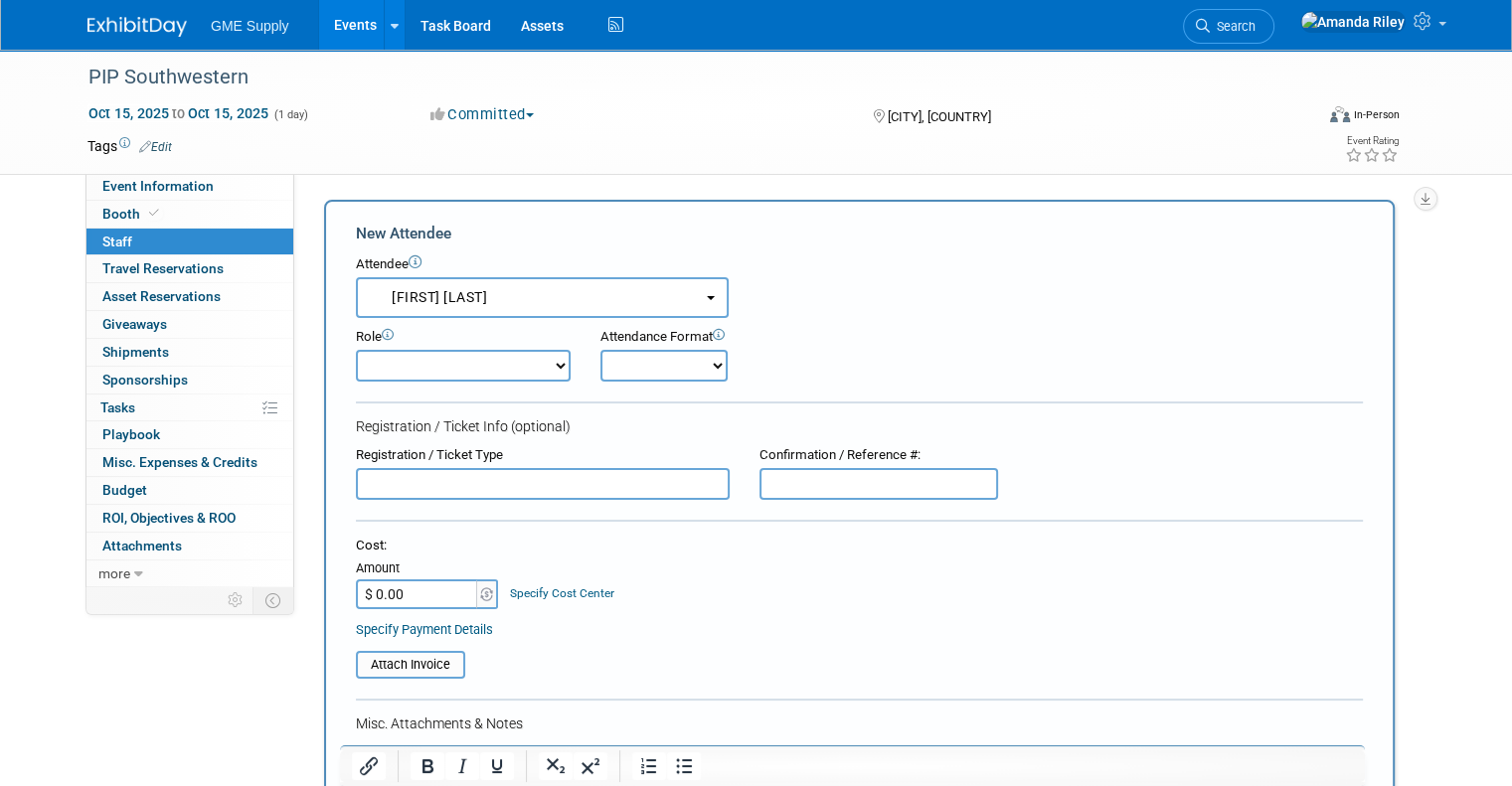 click on "Demonstrator
Host
Marketing
Planner
Presenter
Product Lead
Sales Representative" at bounding box center [463, 366] 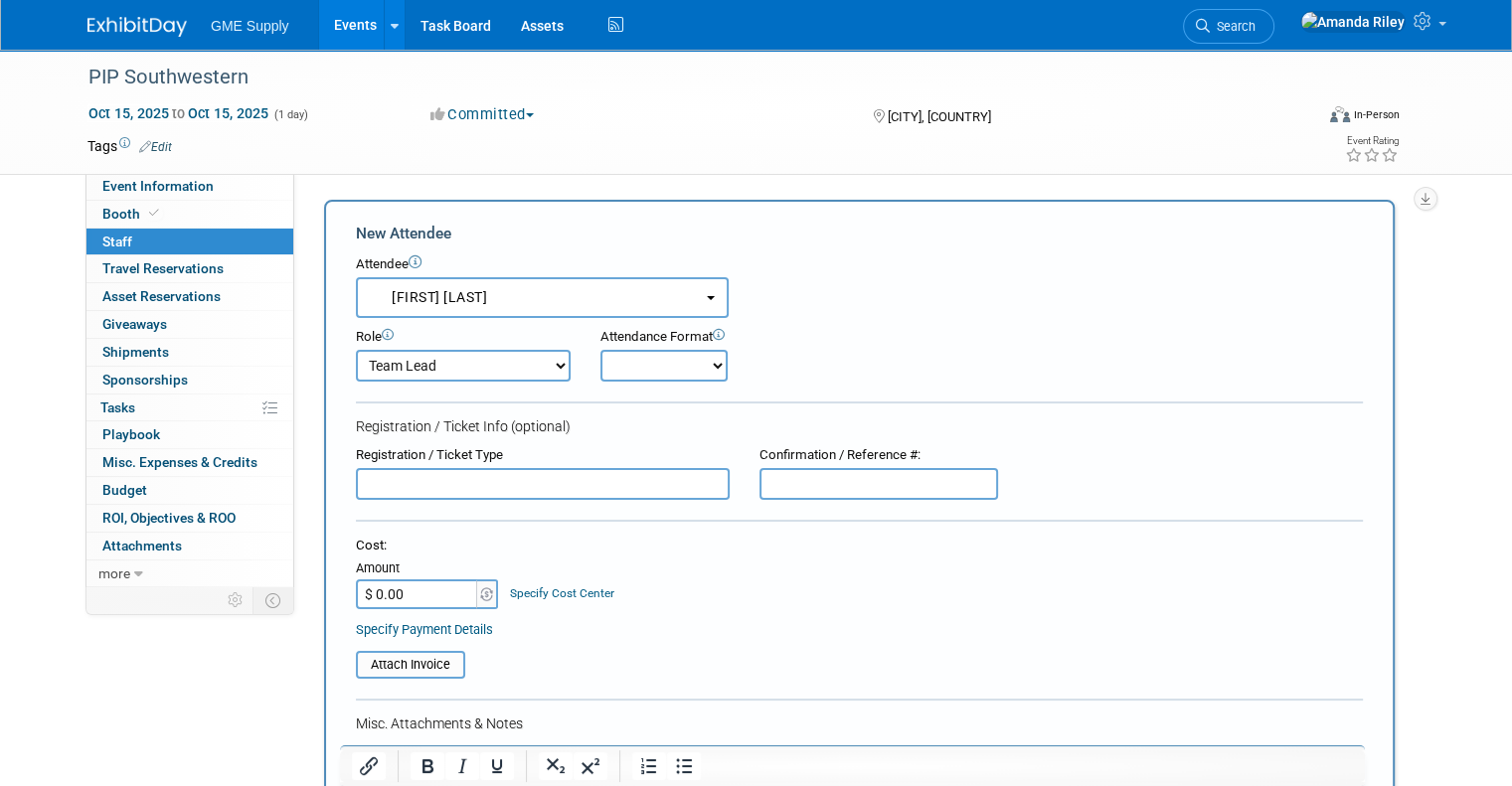 click on "Demonstrator
Host
Marketing
Planner
Presenter
Product Lead
Sales Representative" at bounding box center (463, 366) 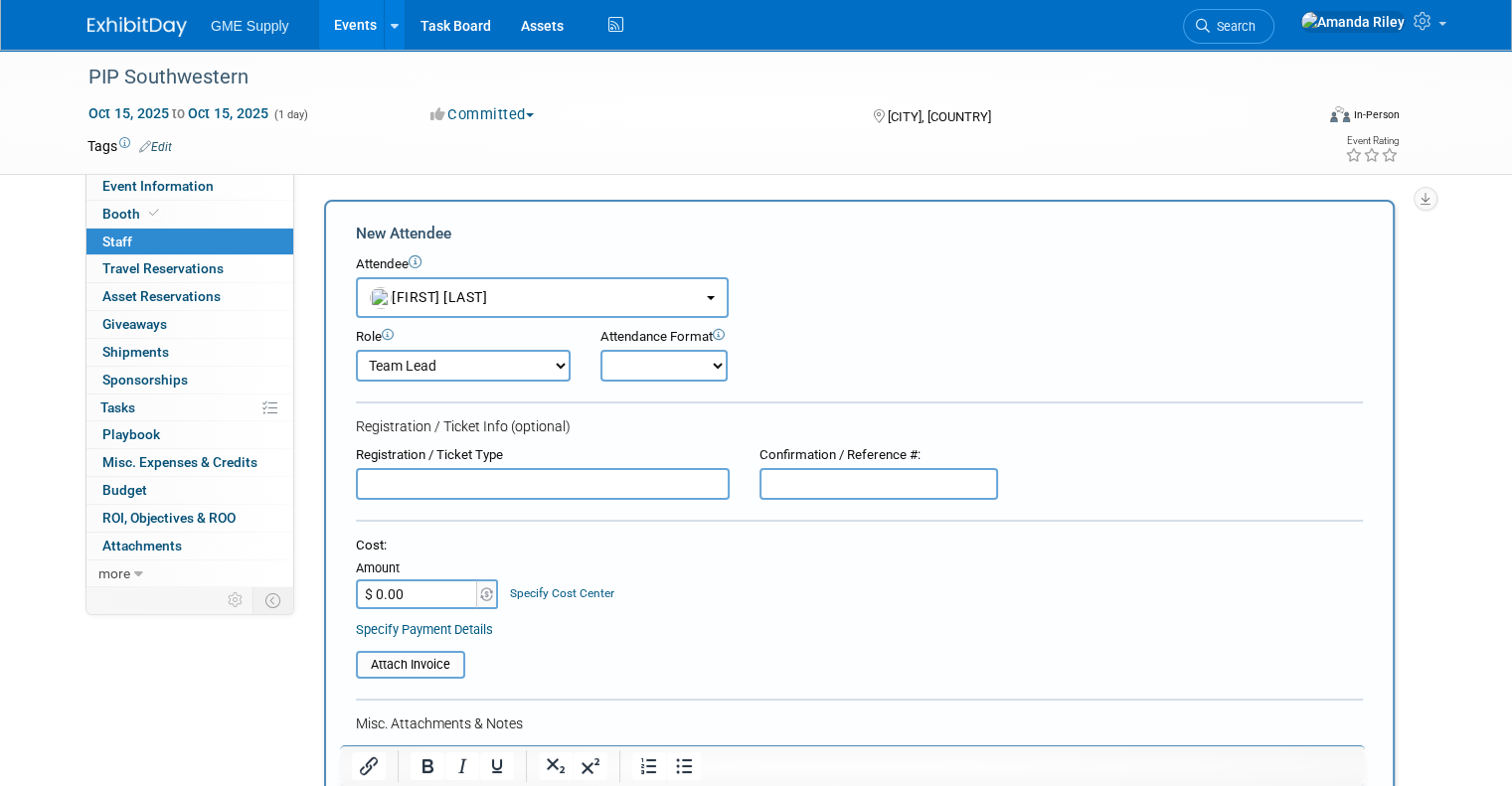 click on "Onsite
Remote" at bounding box center [664, 366] 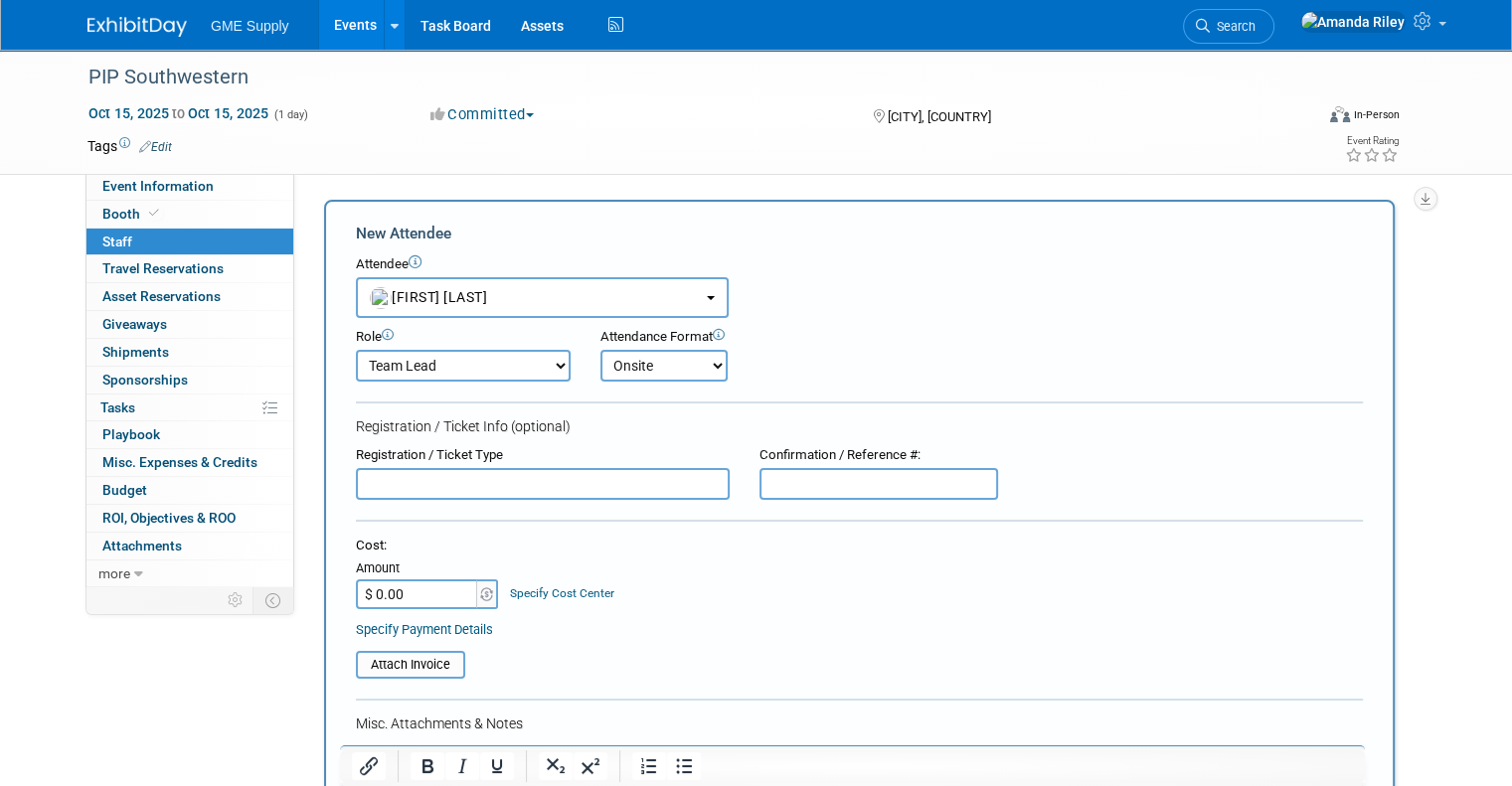 click on "Onsite
Remote" at bounding box center [664, 366] 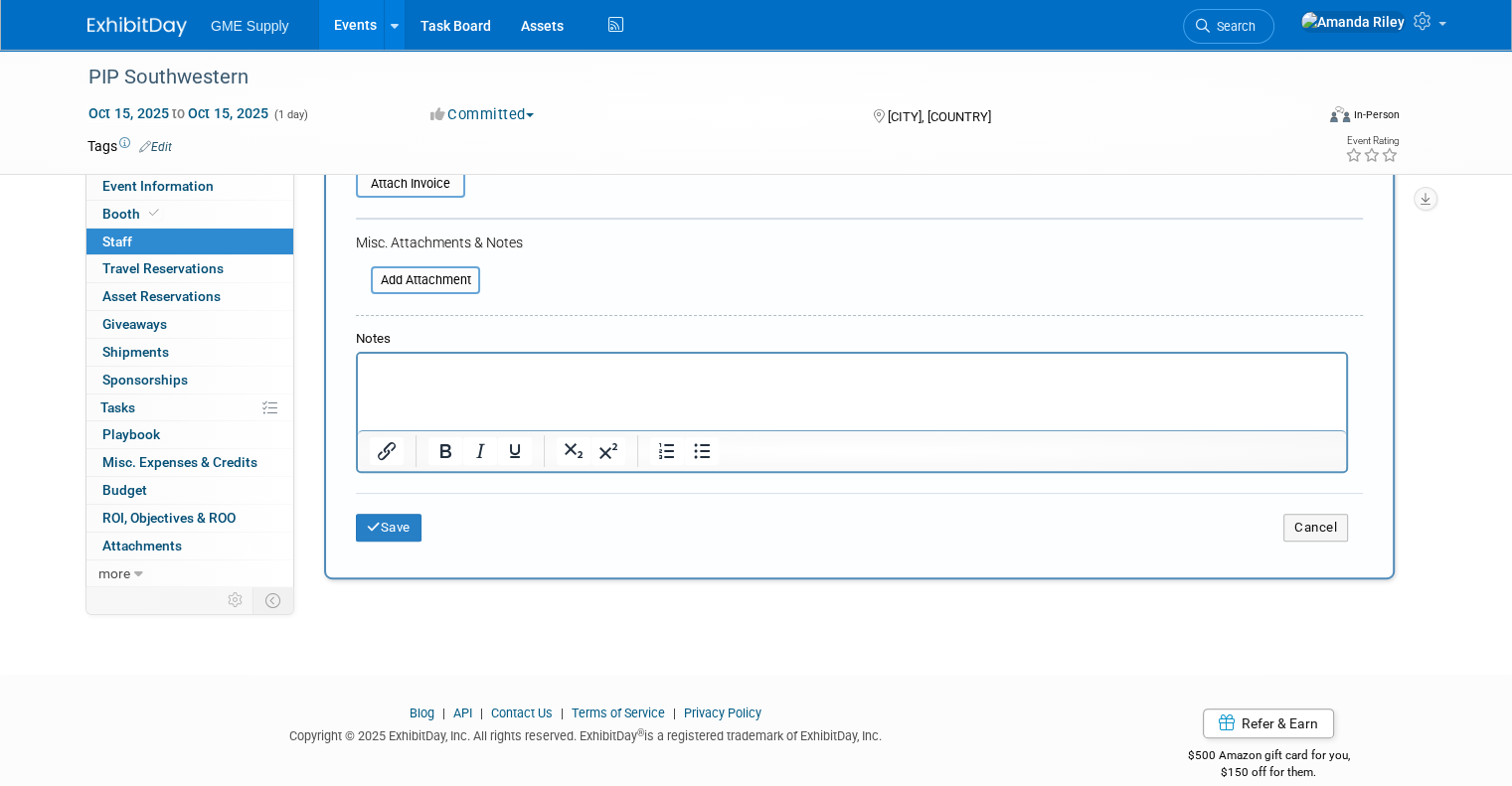 scroll, scrollTop: 502, scrollLeft: 0, axis: vertical 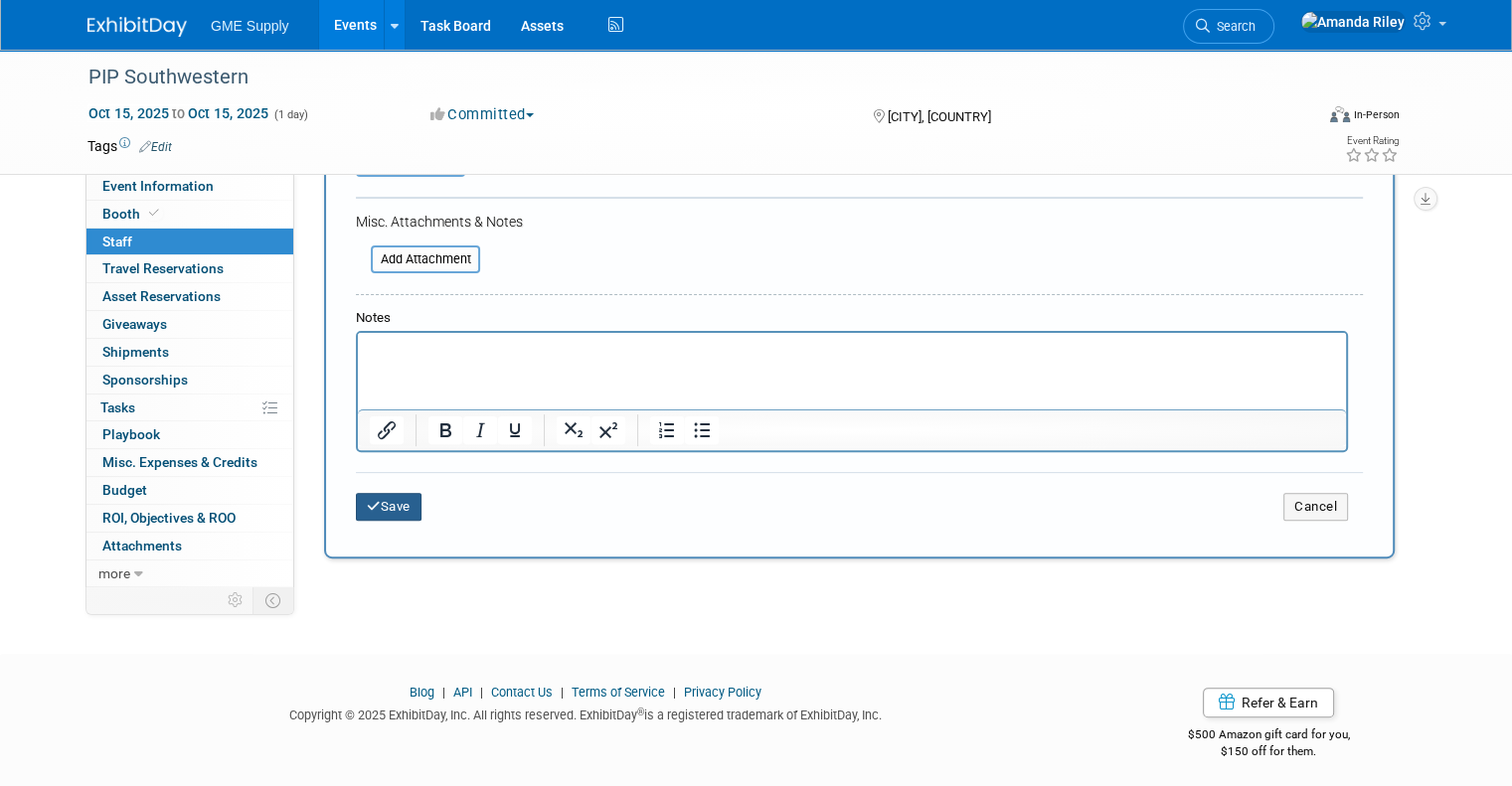 click at bounding box center [374, 506] 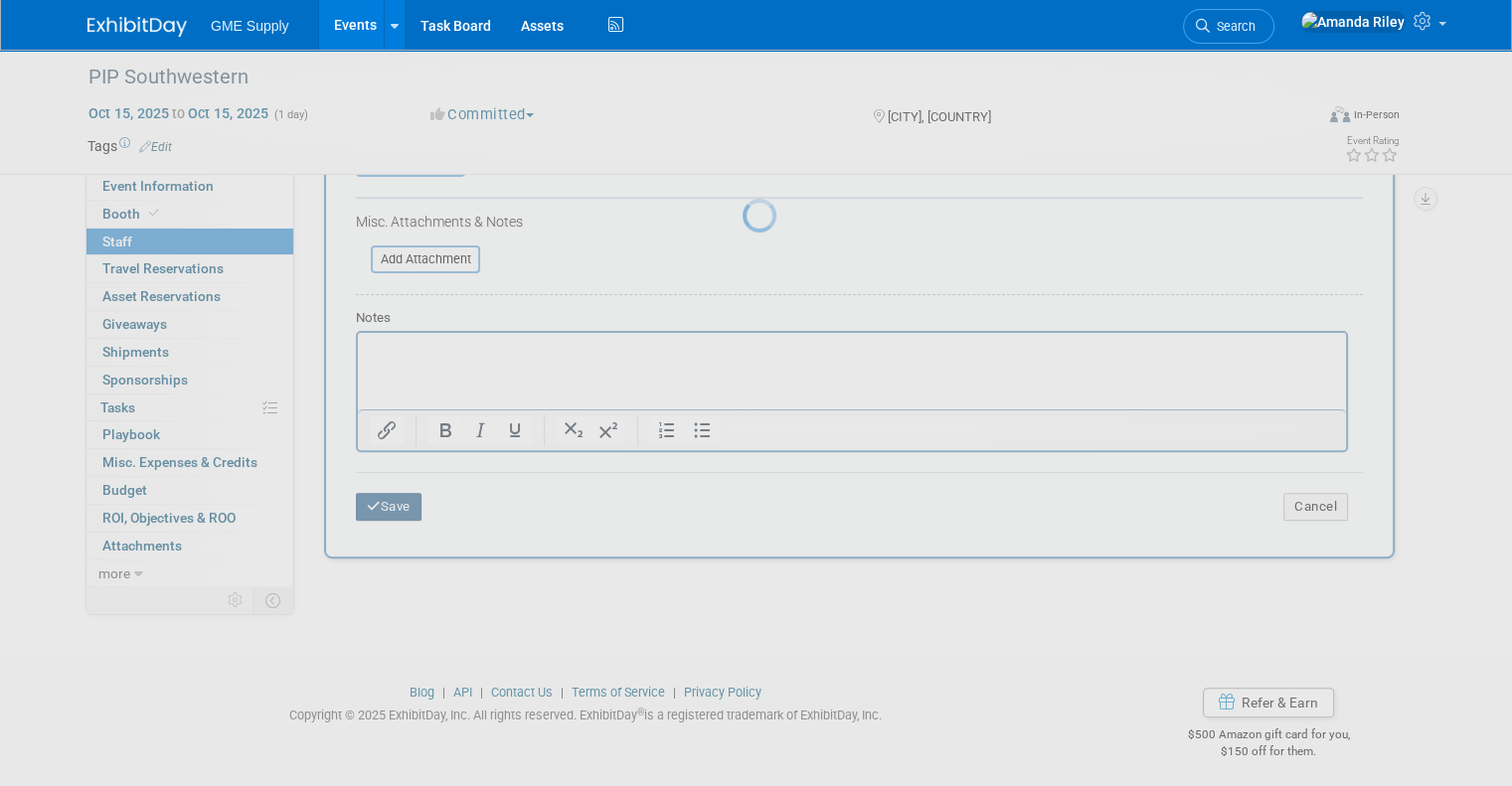 scroll, scrollTop: 32, scrollLeft: 0, axis: vertical 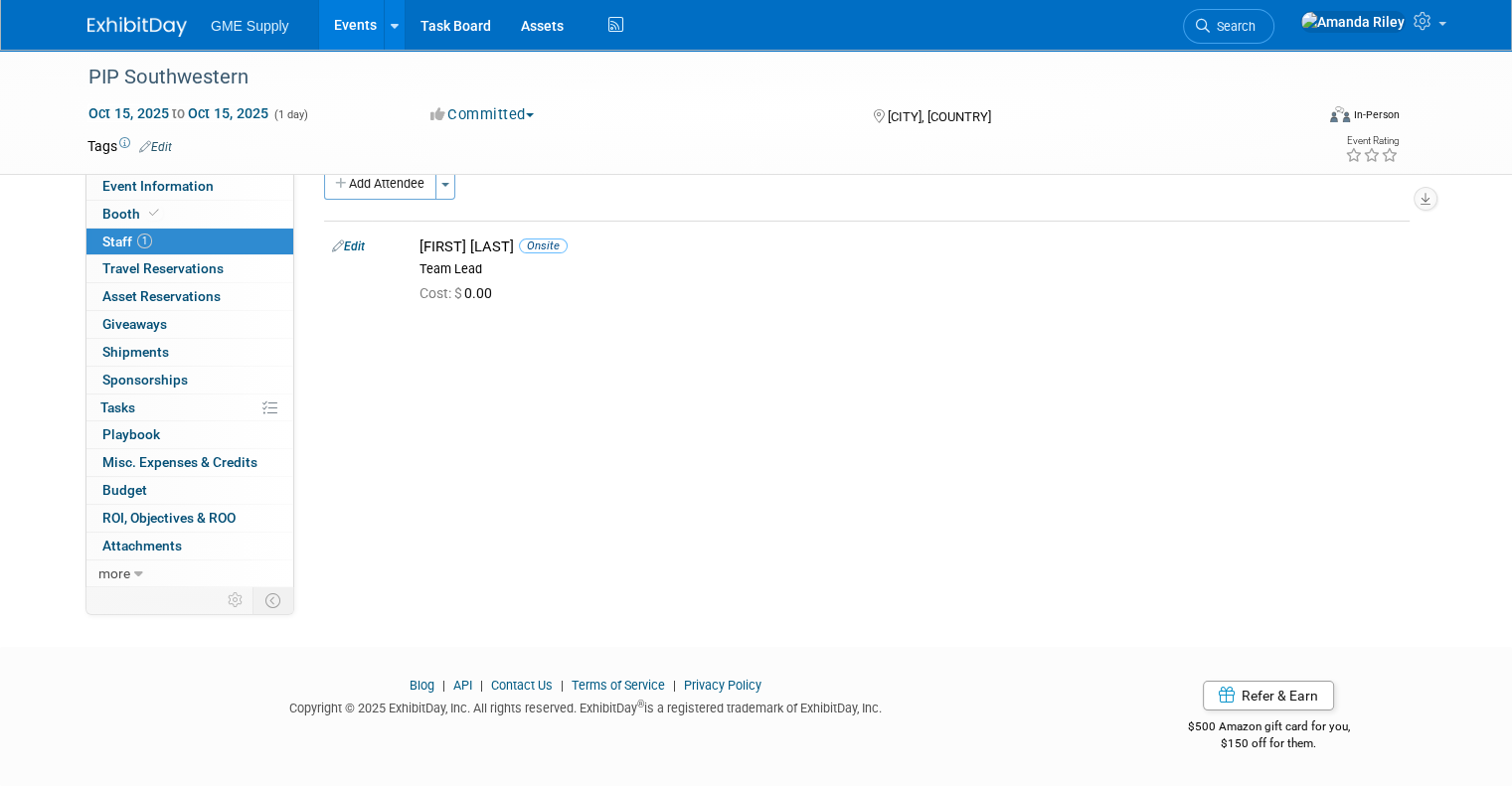 click at bounding box center (137, 27) 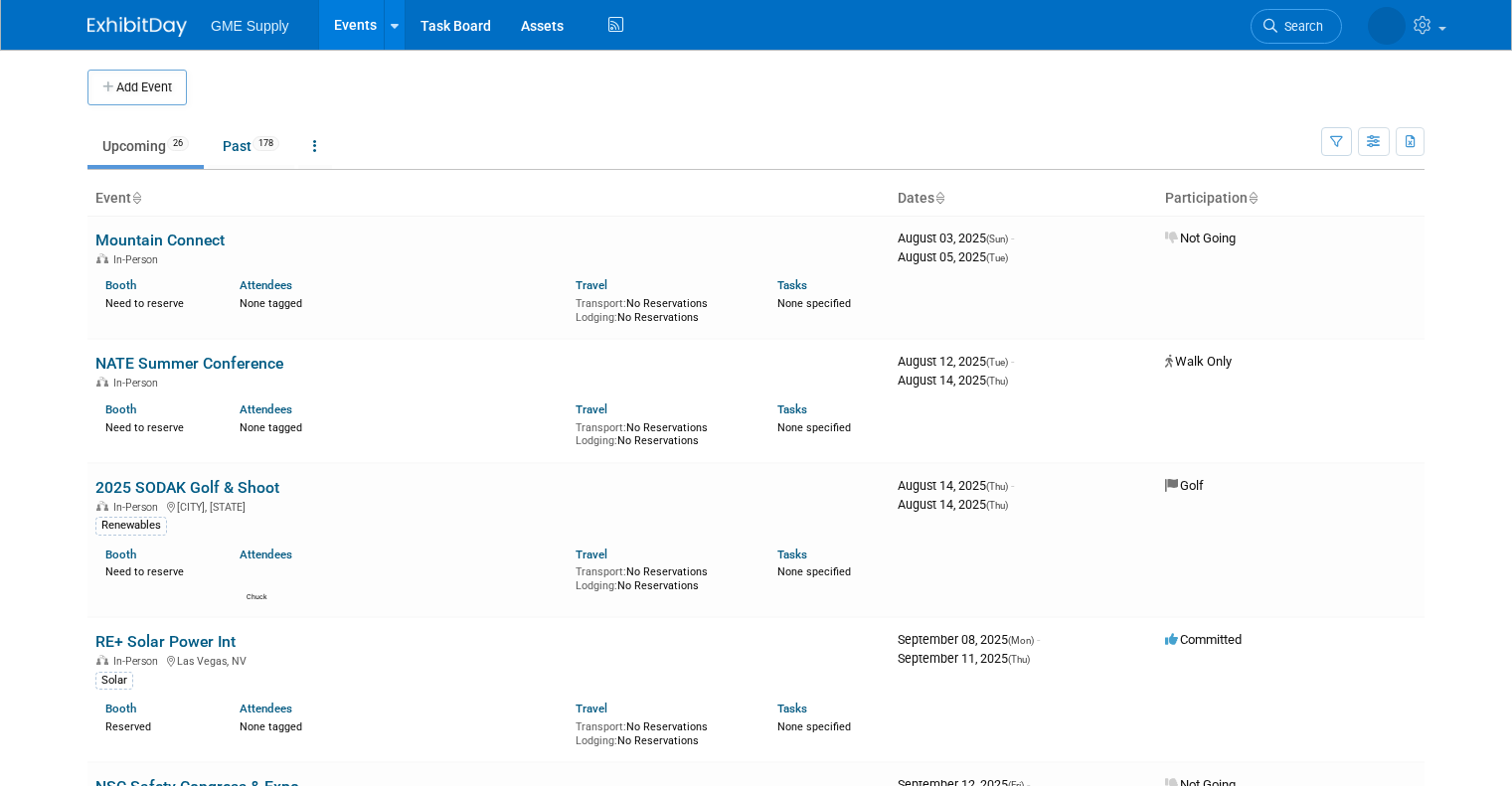 scroll, scrollTop: 0, scrollLeft: 0, axis: both 